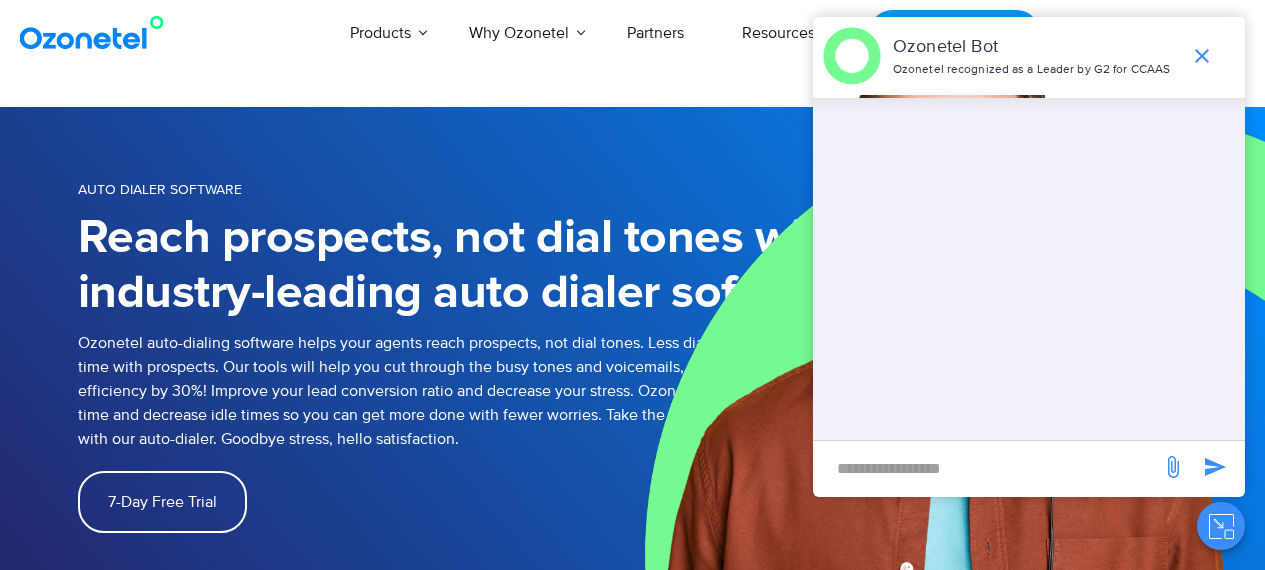scroll, scrollTop: 0, scrollLeft: 0, axis: both 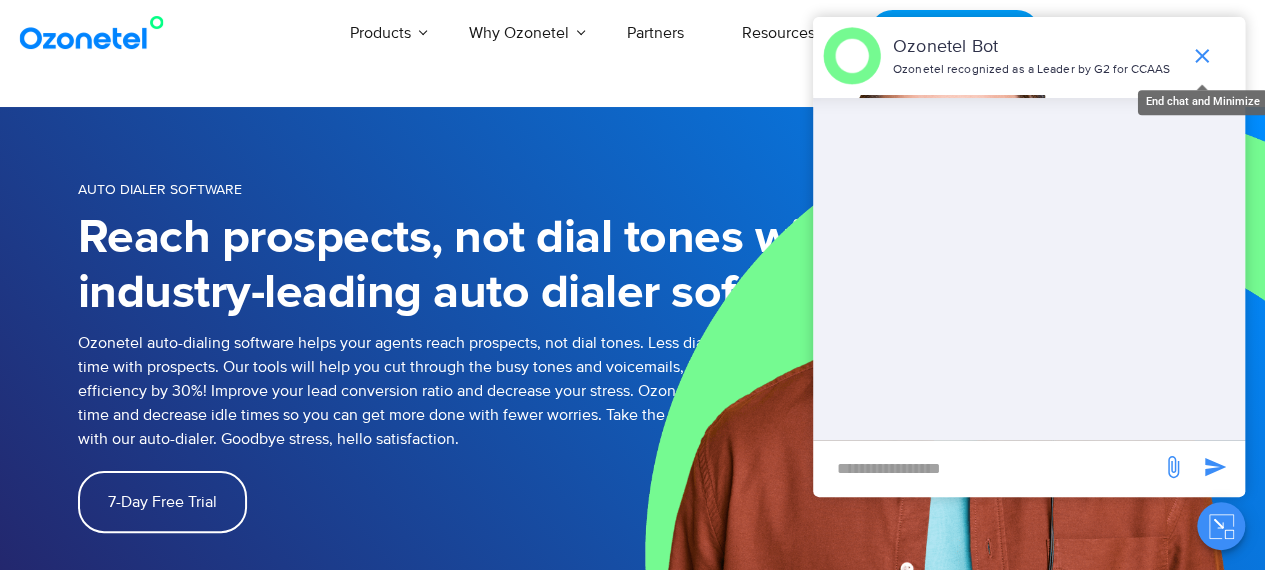 click at bounding box center [1202, 56] 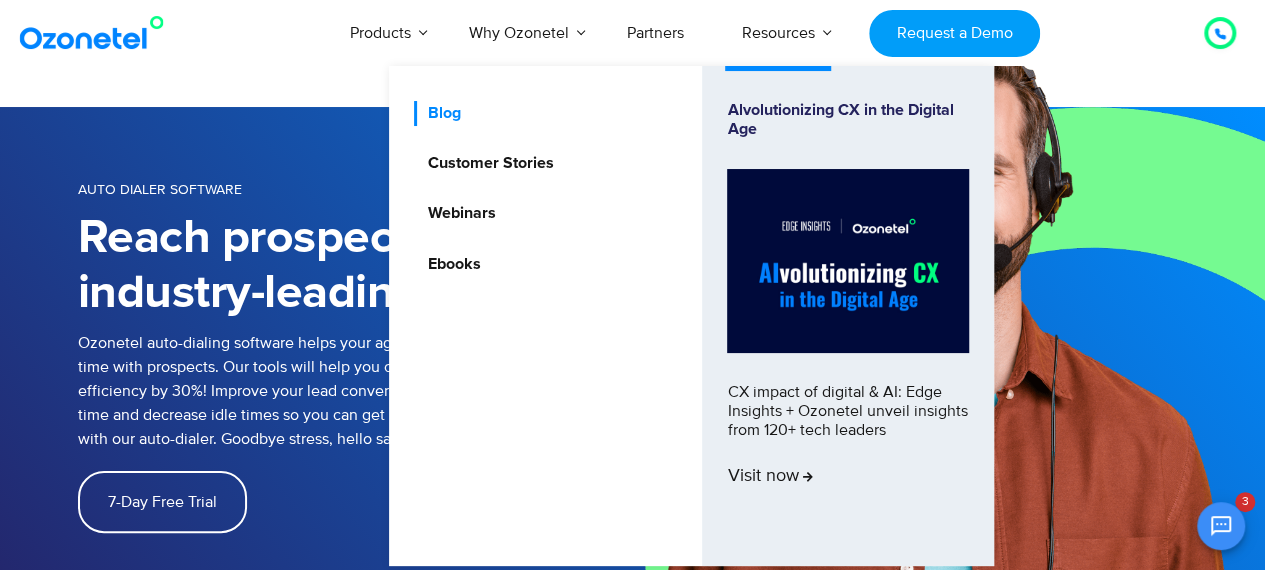 click on "Blog" at bounding box center (438, 113) 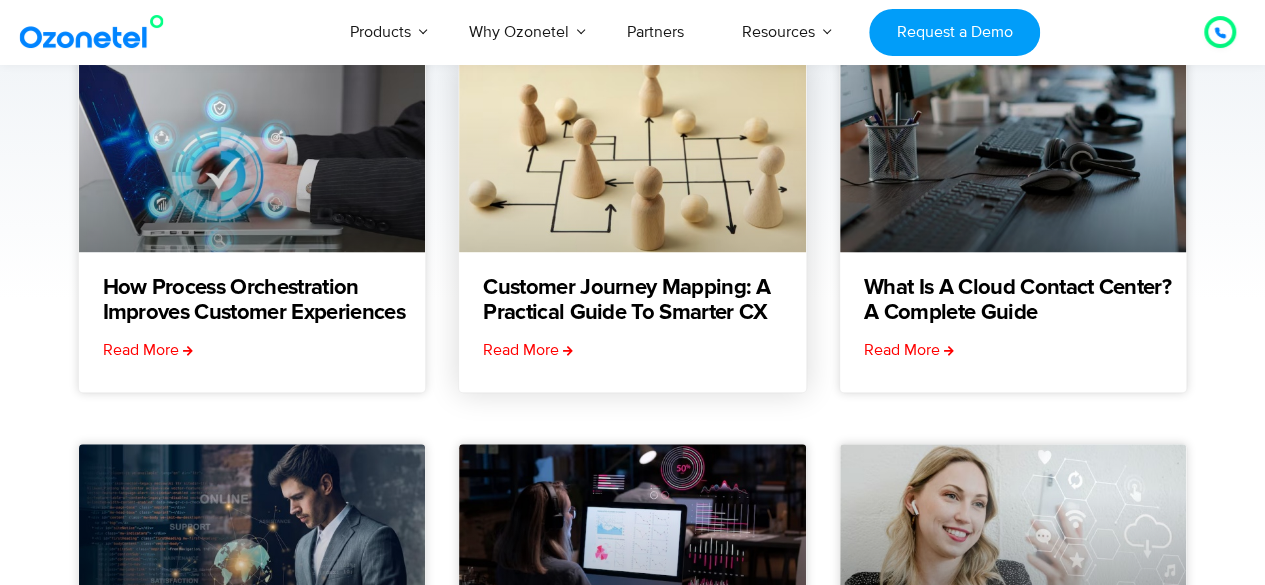 scroll, scrollTop: 300, scrollLeft: 0, axis: vertical 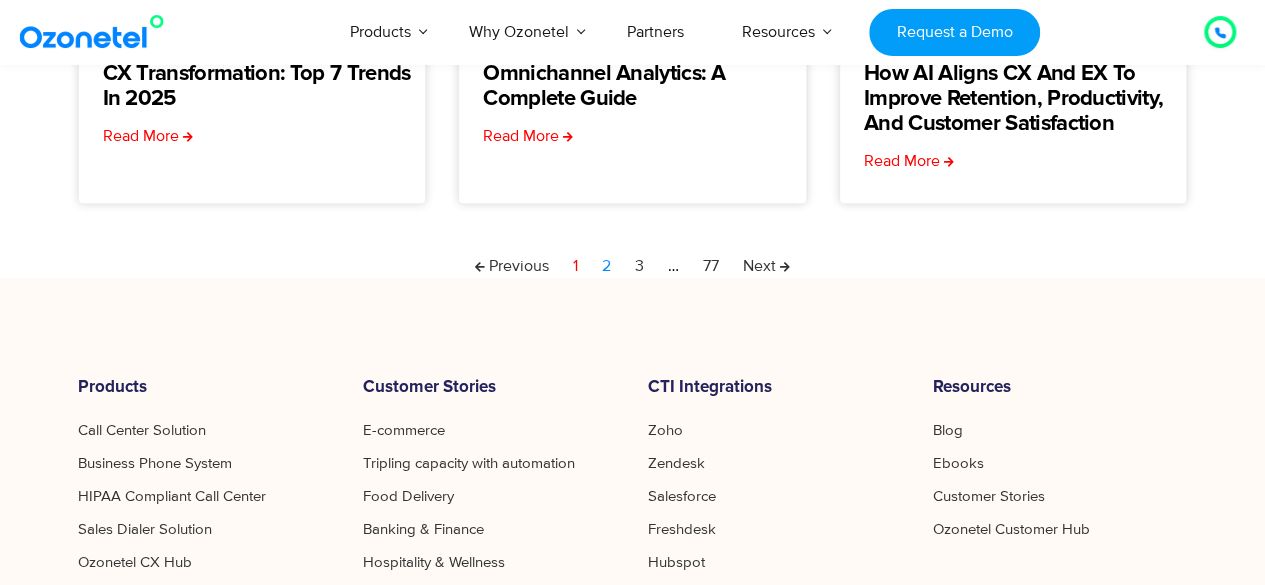 click on "Page 2" at bounding box center (606, 266) 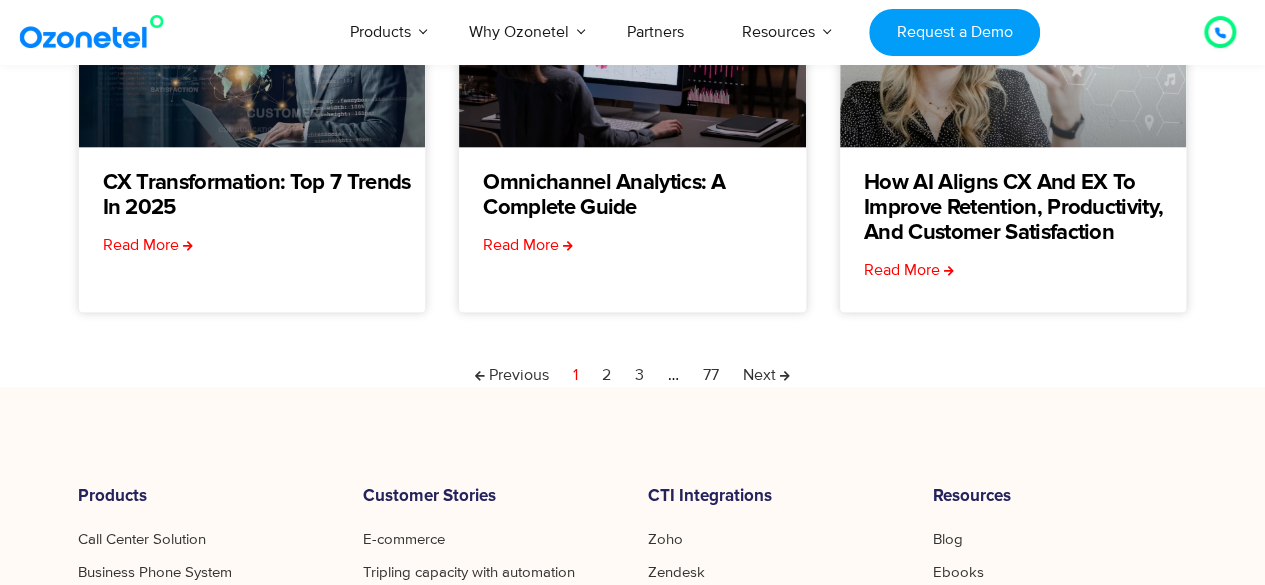 scroll, scrollTop: 619, scrollLeft: 0, axis: vertical 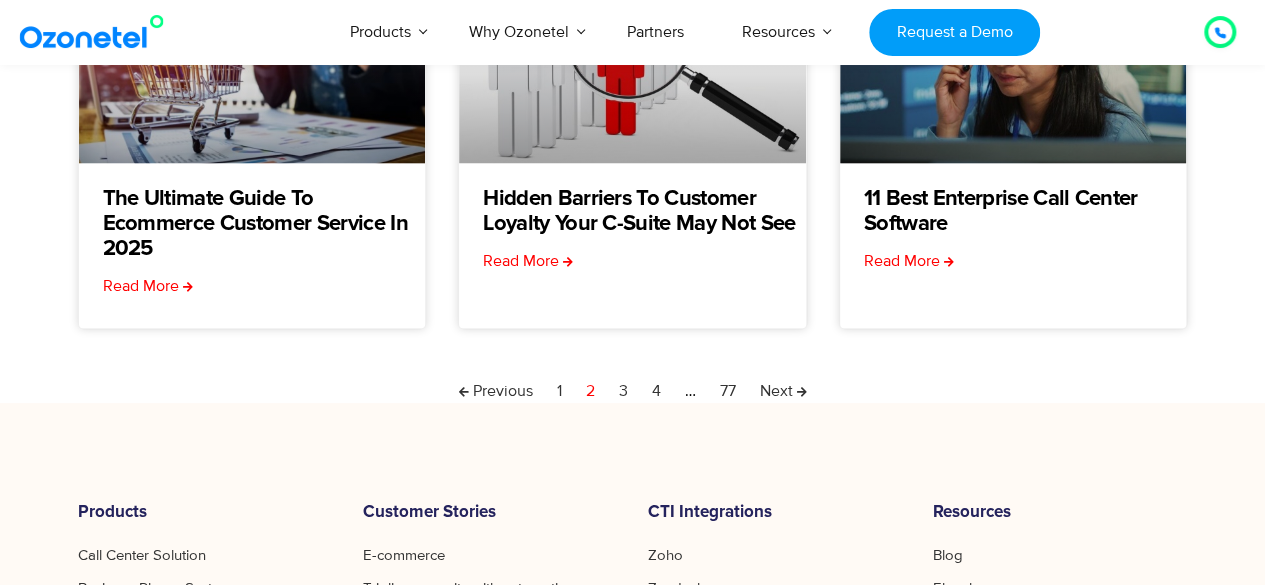 click on "Previous
Page 1
Page 2
Page 3
Page 4
…
Page 77
Next" at bounding box center [633, 391] 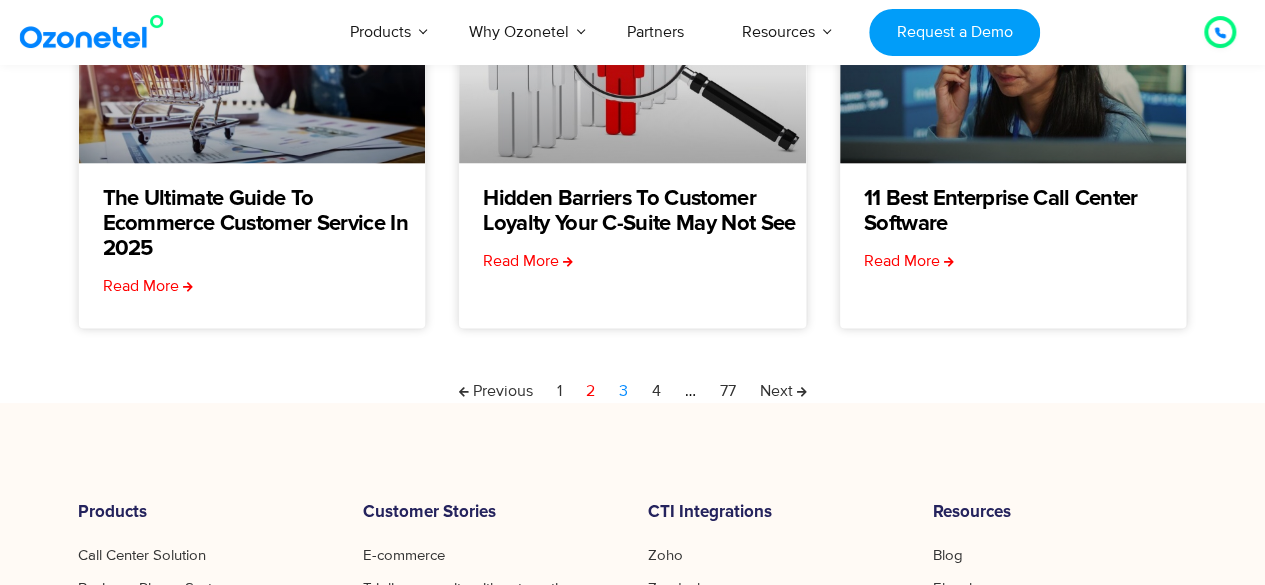click on "Page 3" at bounding box center [623, 391] 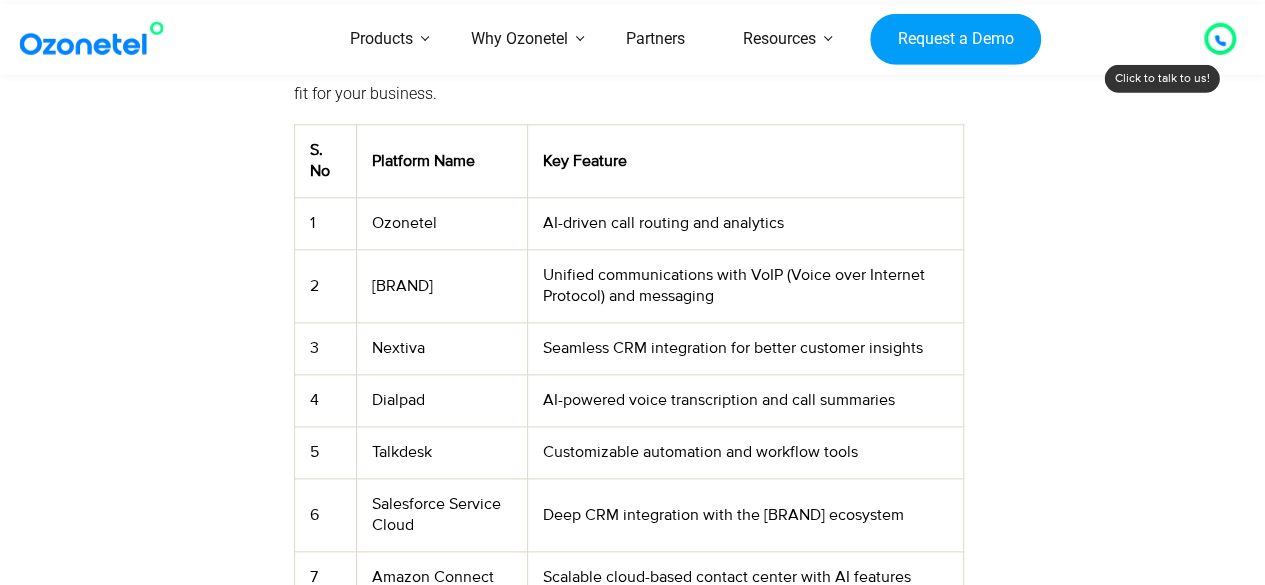 scroll, scrollTop: 1171, scrollLeft: 0, axis: vertical 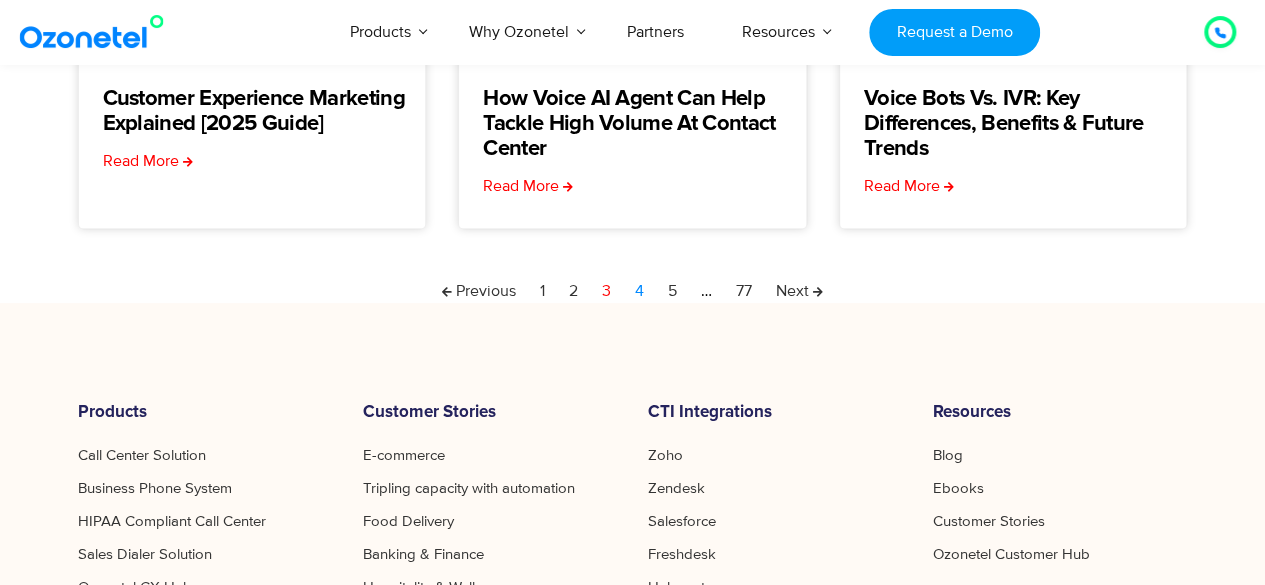 click on "Page 4" at bounding box center [639, 291] 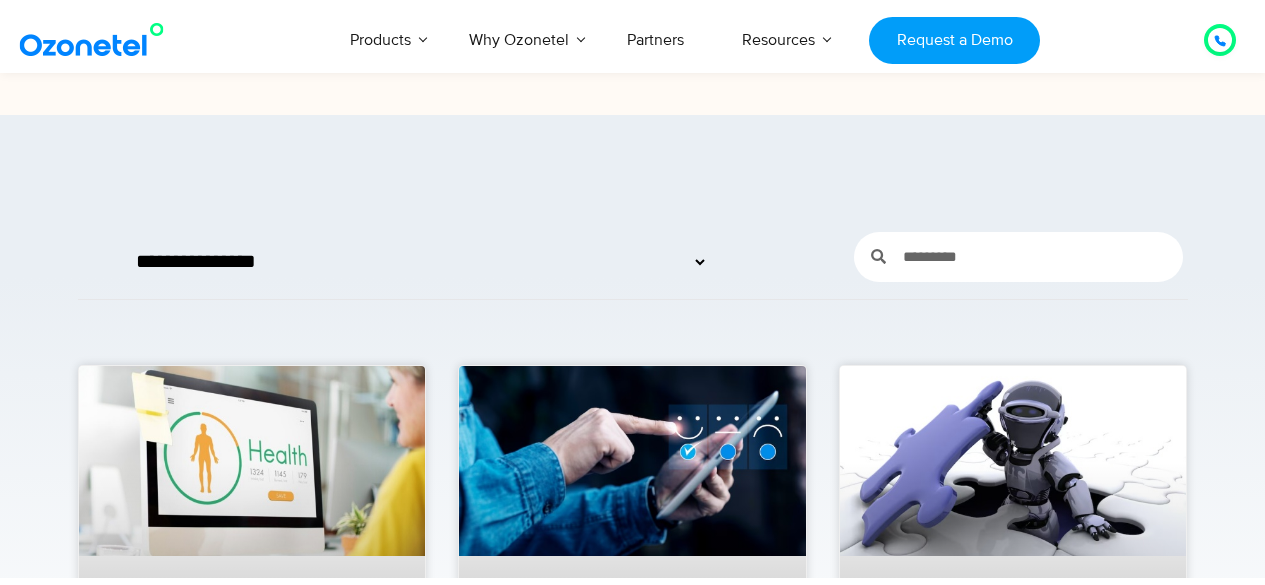 scroll, scrollTop: 500, scrollLeft: 0, axis: vertical 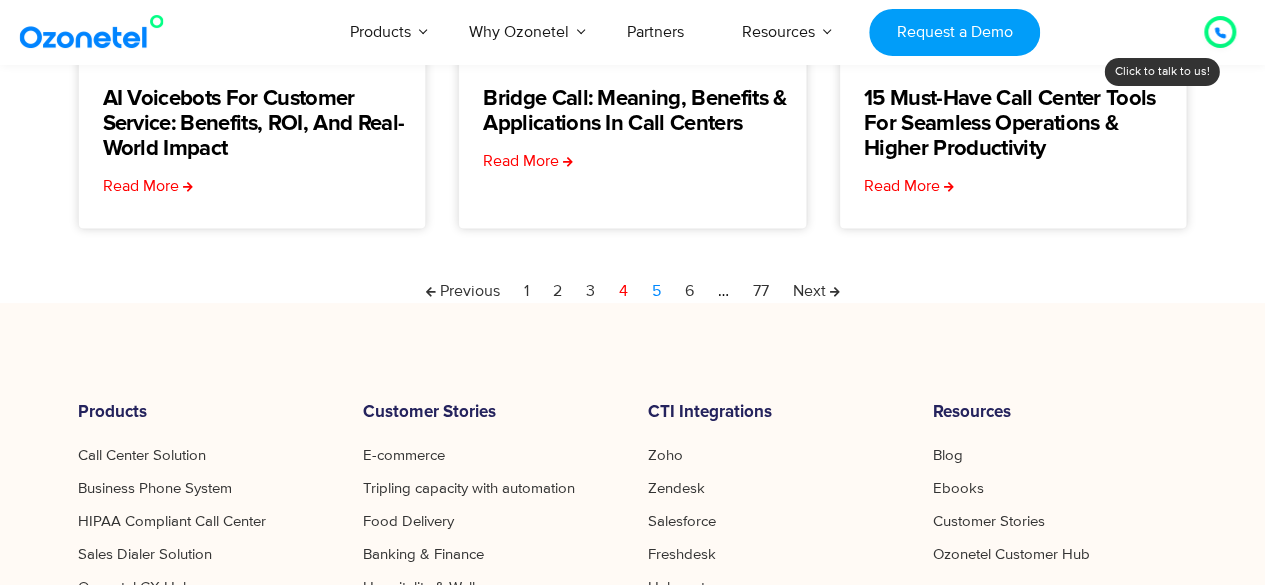 click on "Page 5" at bounding box center [656, 291] 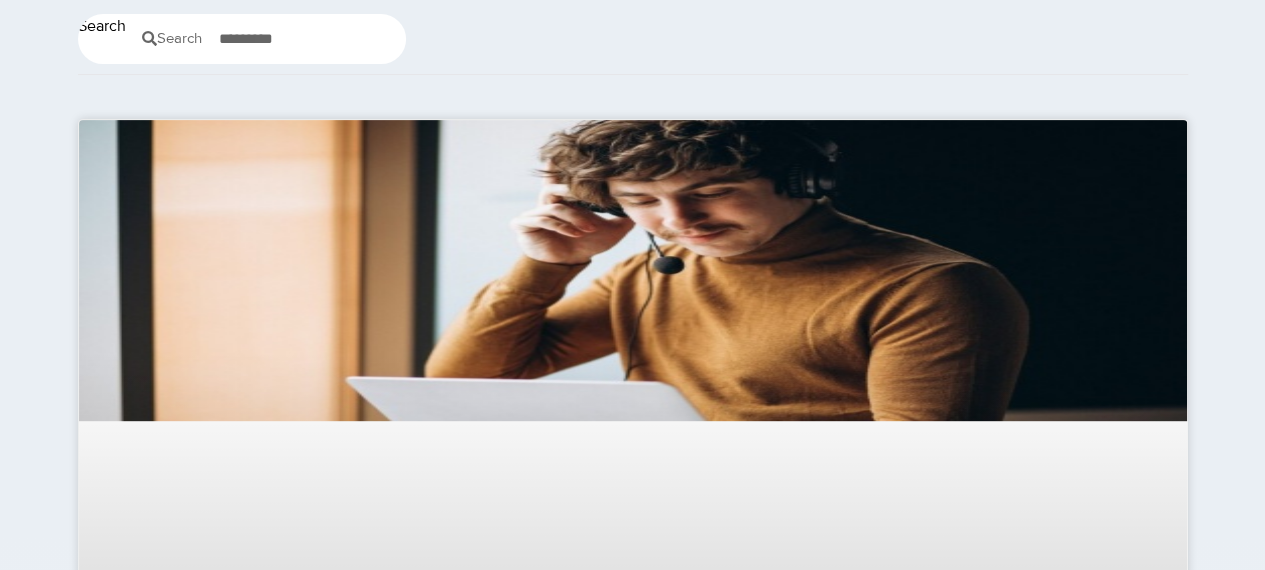 scroll, scrollTop: 300, scrollLeft: 0, axis: vertical 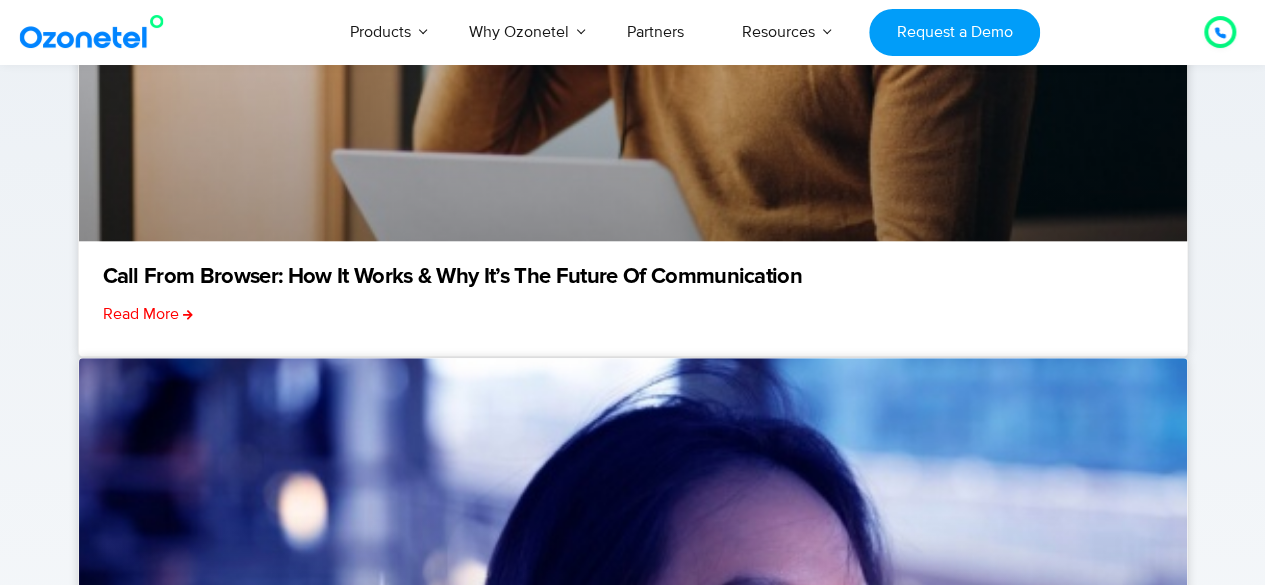click on "Page 6" at bounding box center [674, 366] 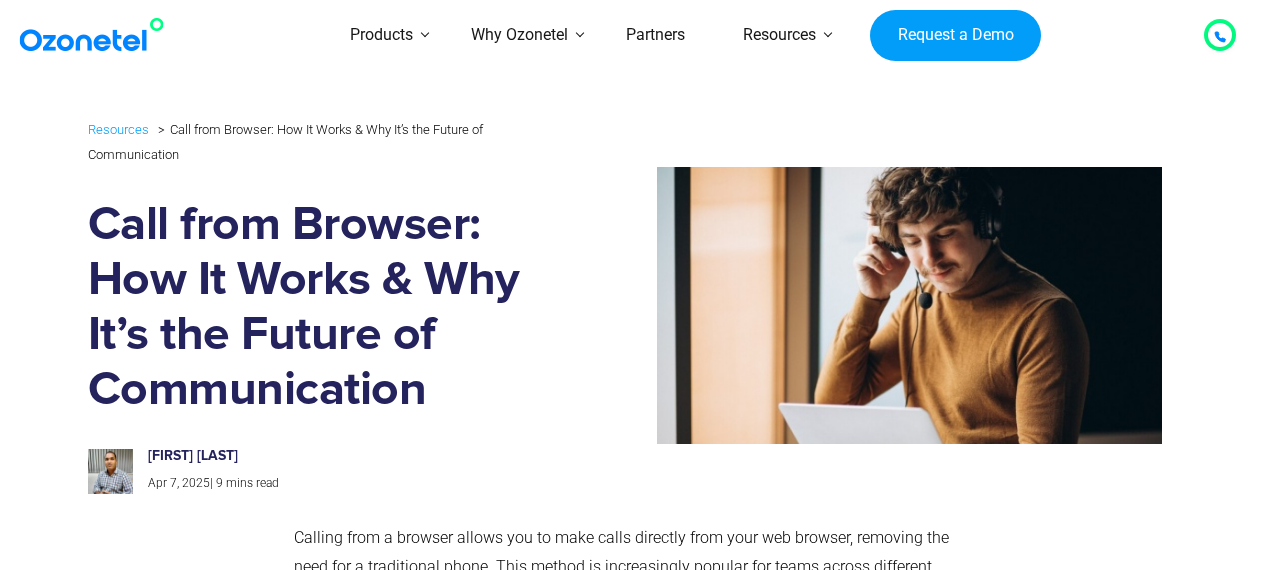 scroll, scrollTop: 0, scrollLeft: 0, axis: both 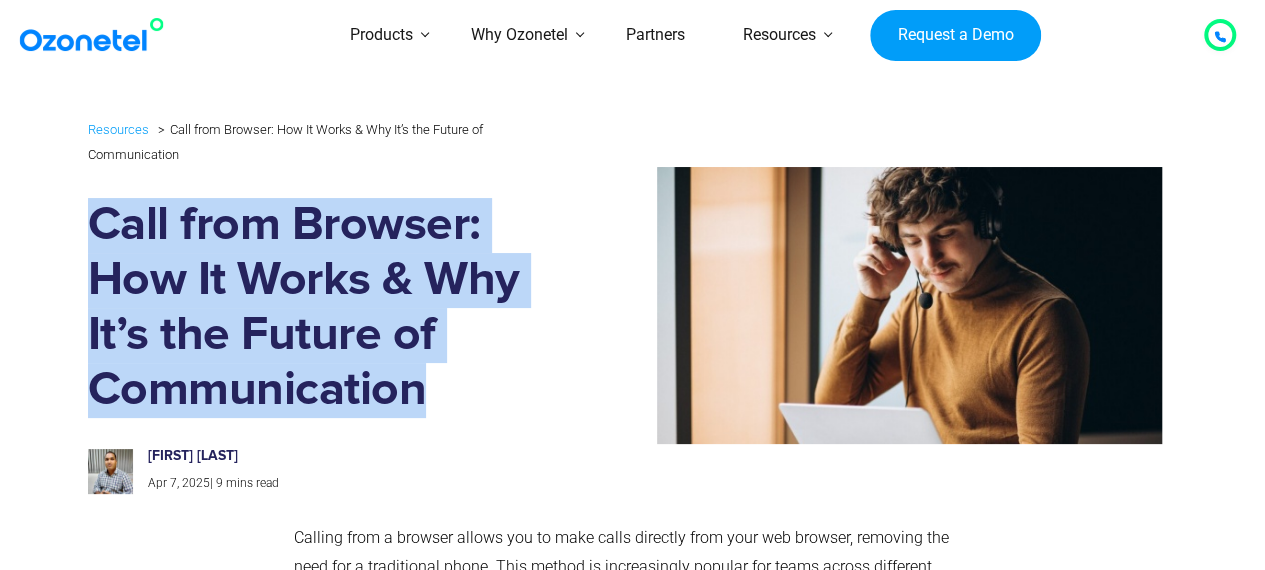 click on "Call from Browser: How It Works & Why It’s the Future of Communication" at bounding box center [315, 308] 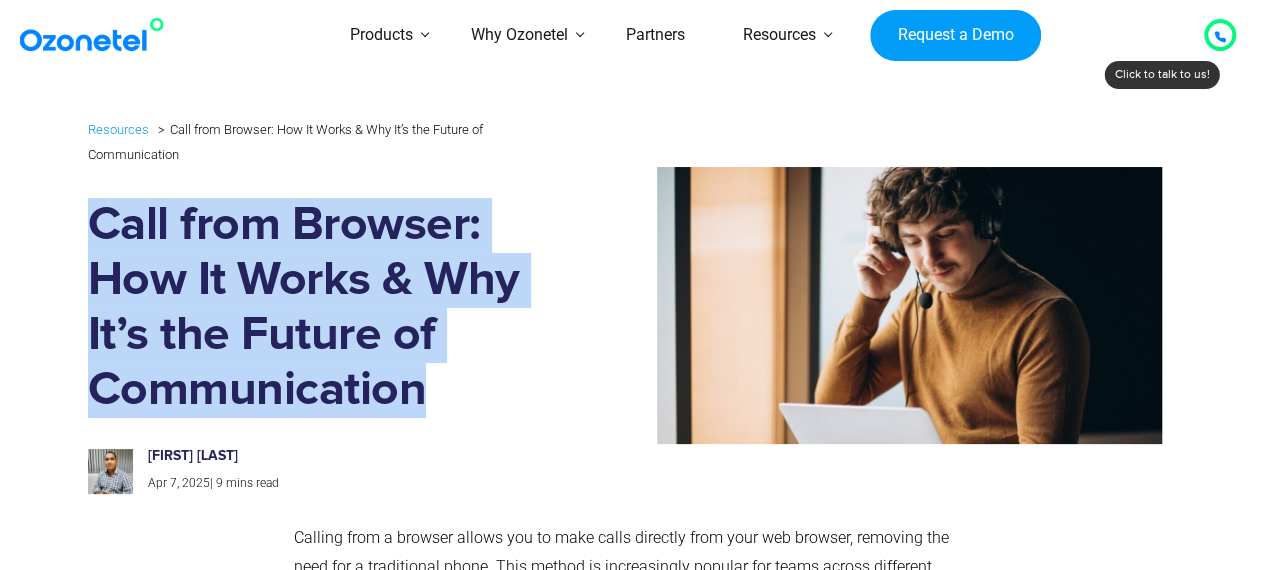 scroll, scrollTop: 0, scrollLeft: 0, axis: both 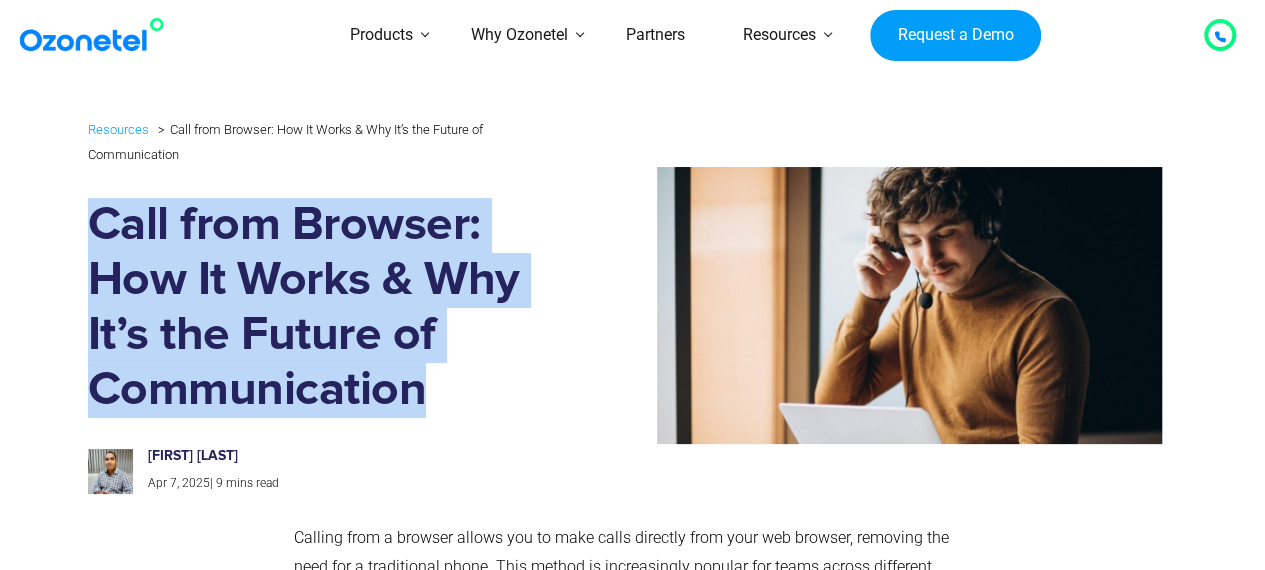 click on "Call from Browser: How It Works & Why It’s the Future of Communication" at bounding box center [315, 308] 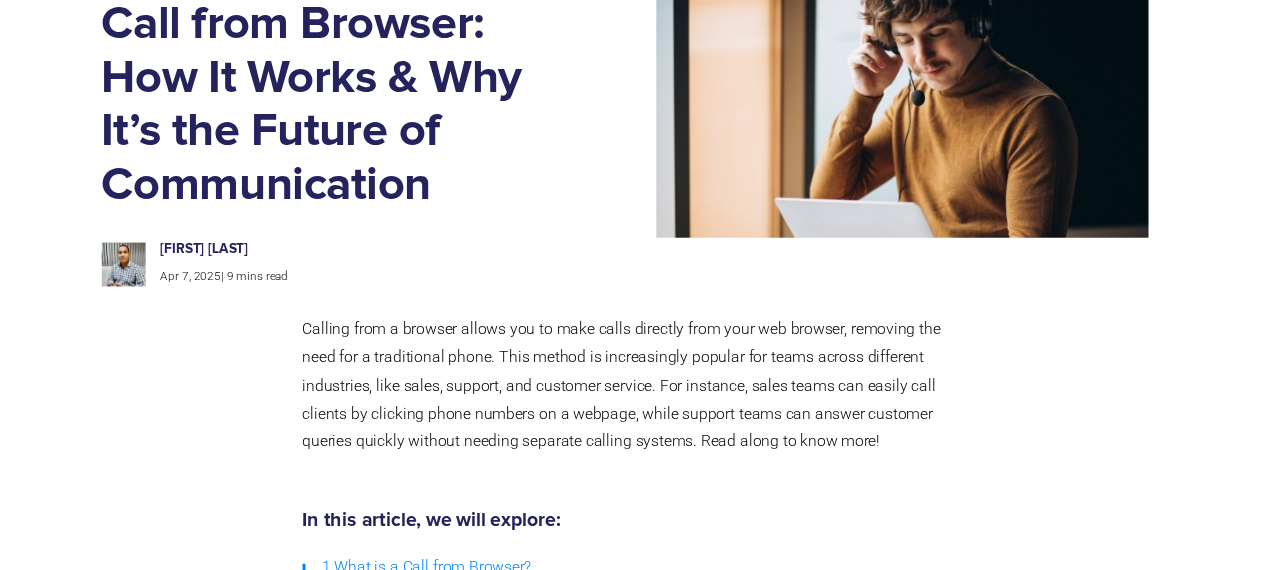 scroll, scrollTop: 0, scrollLeft: 0, axis: both 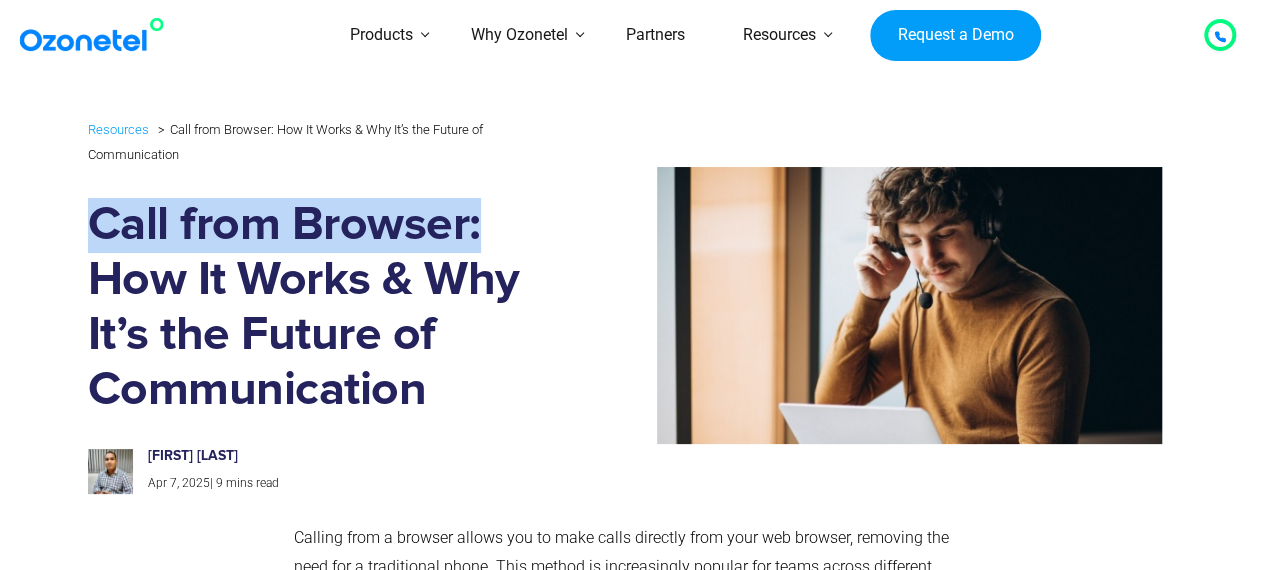 drag, startPoint x: 101, startPoint y: 217, endPoint x: 495, endPoint y: 235, distance: 394.41095 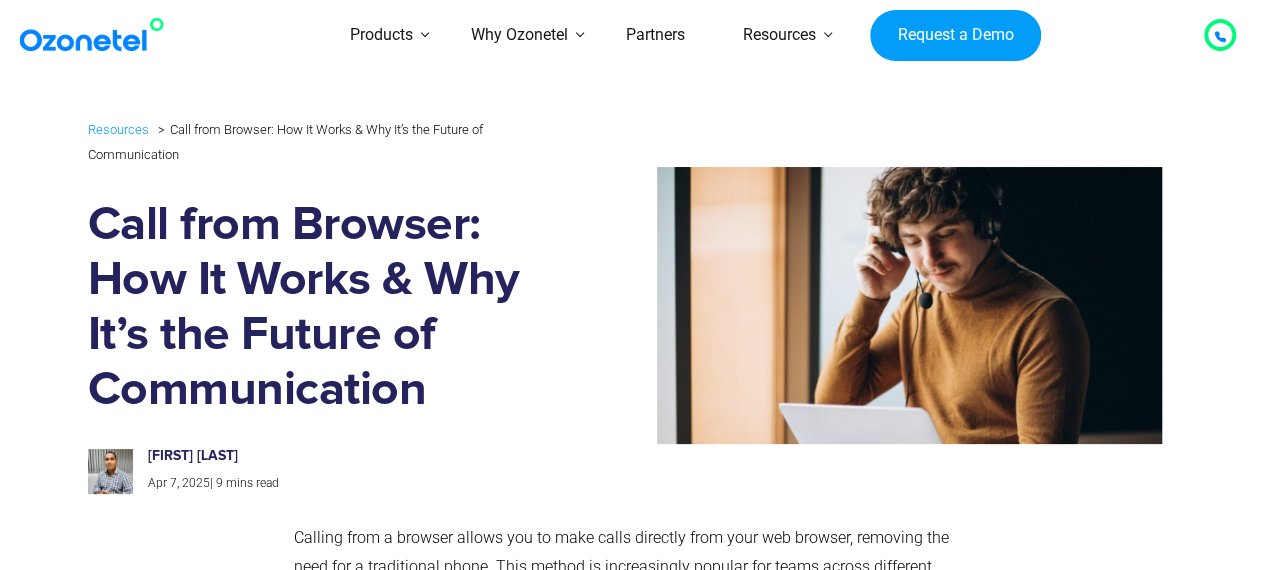 click on "Call from Browser: How It Works & Why It’s the Future of Communication" at bounding box center [315, 308] 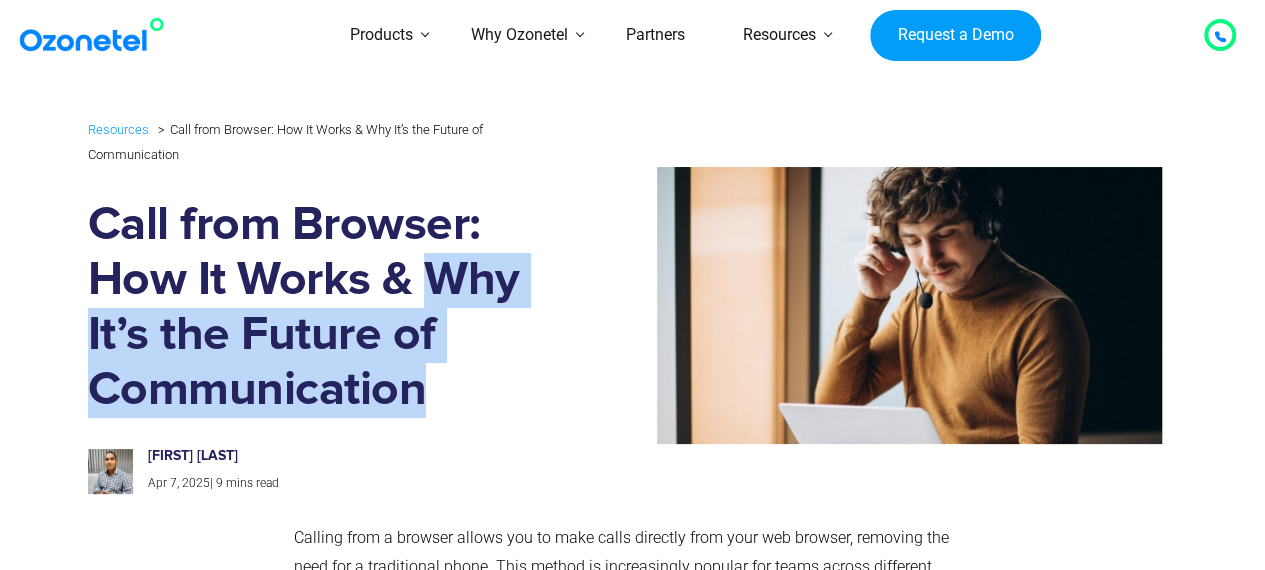 drag, startPoint x: 435, startPoint y: 273, endPoint x: 456, endPoint y: 364, distance: 93.39165 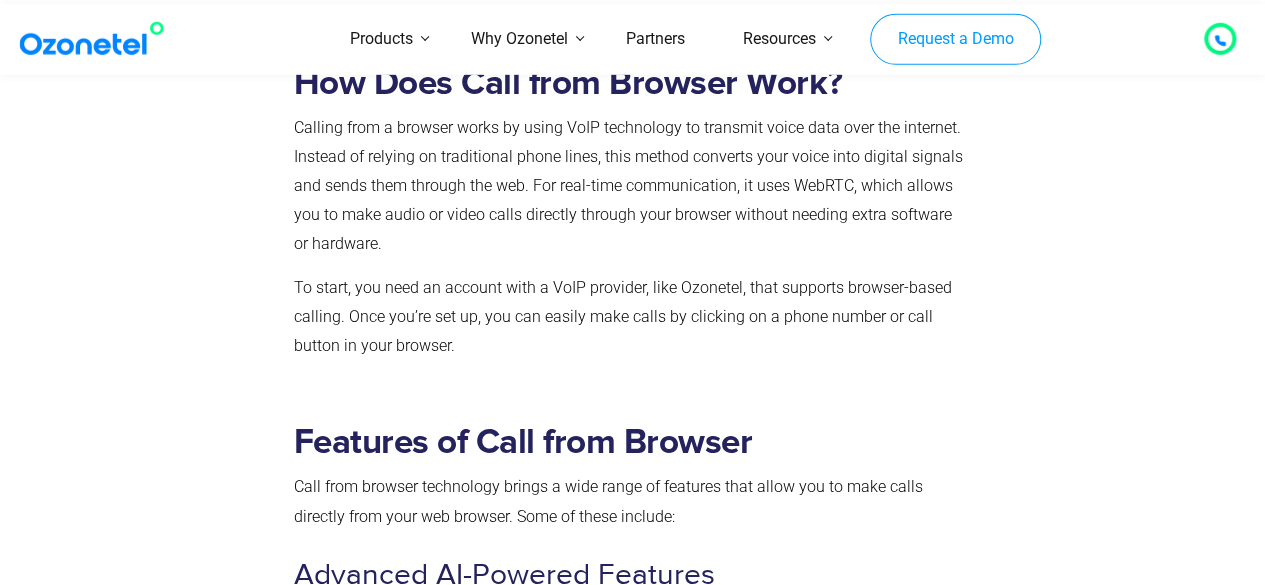 scroll, scrollTop: 1400, scrollLeft: 0, axis: vertical 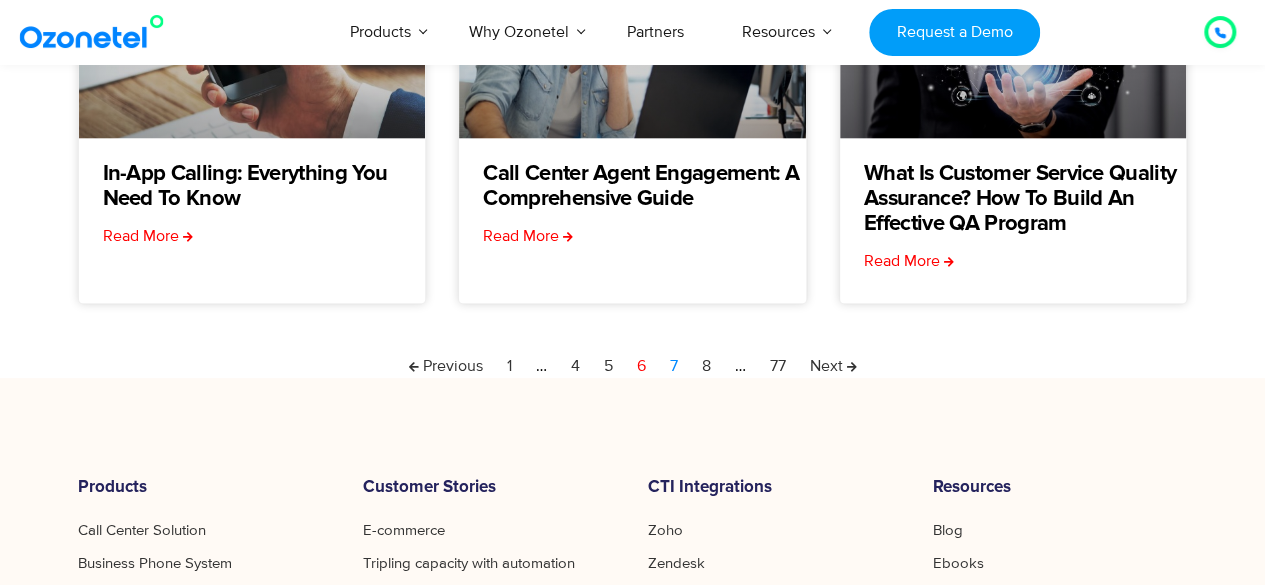 click on "Page 7" at bounding box center [674, 366] 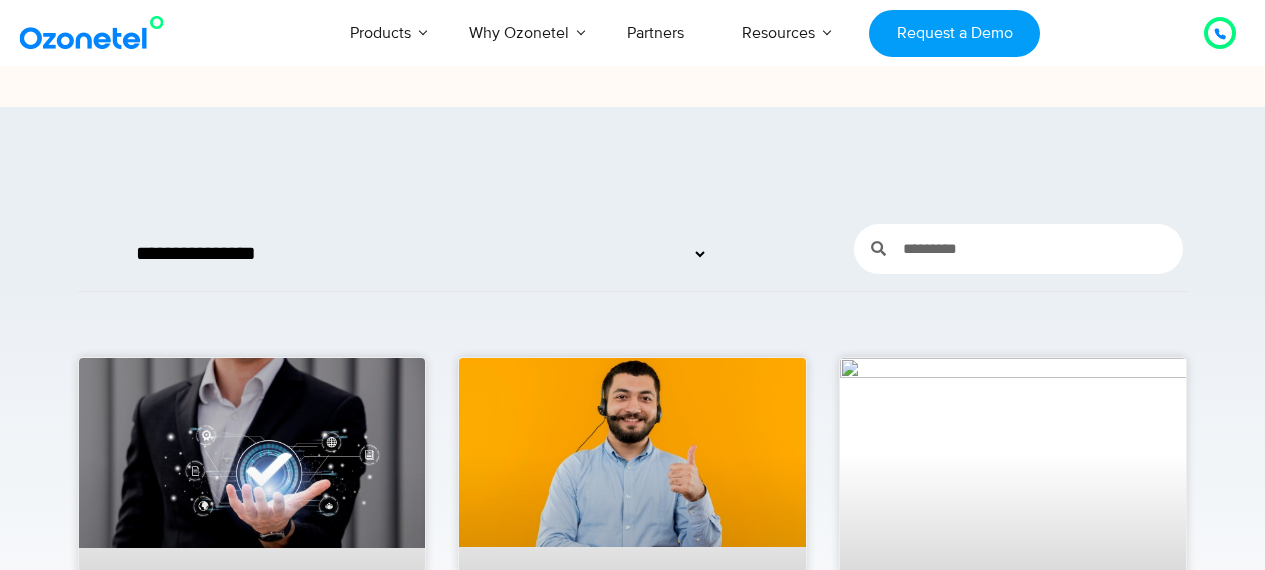 scroll, scrollTop: 300, scrollLeft: 0, axis: vertical 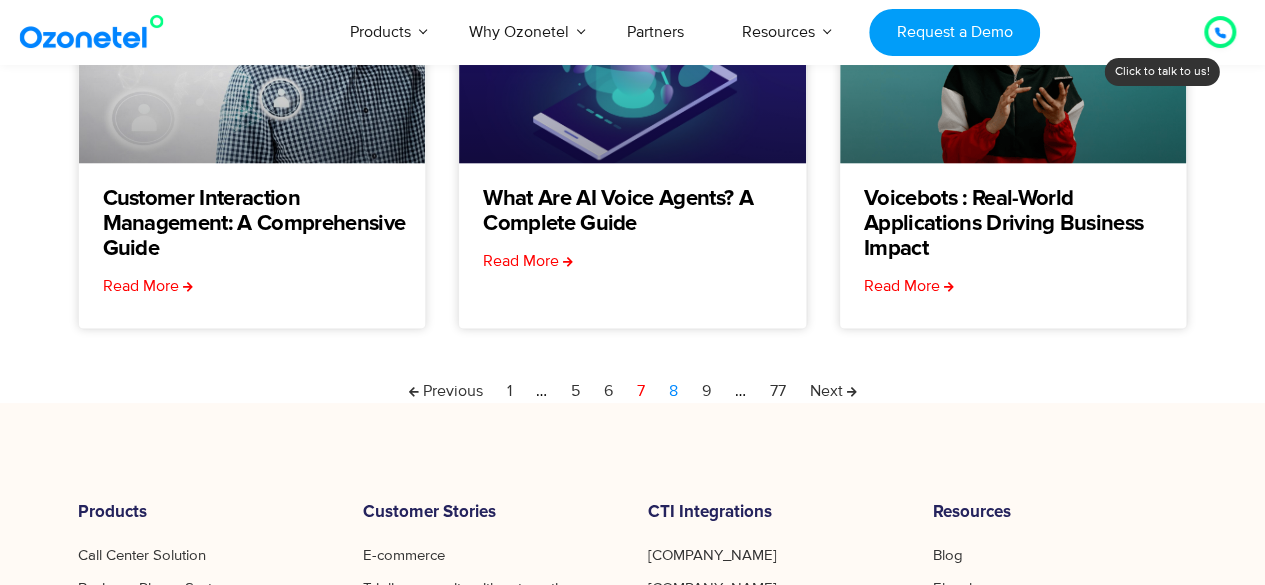 click on "Page 8" at bounding box center (673, 391) 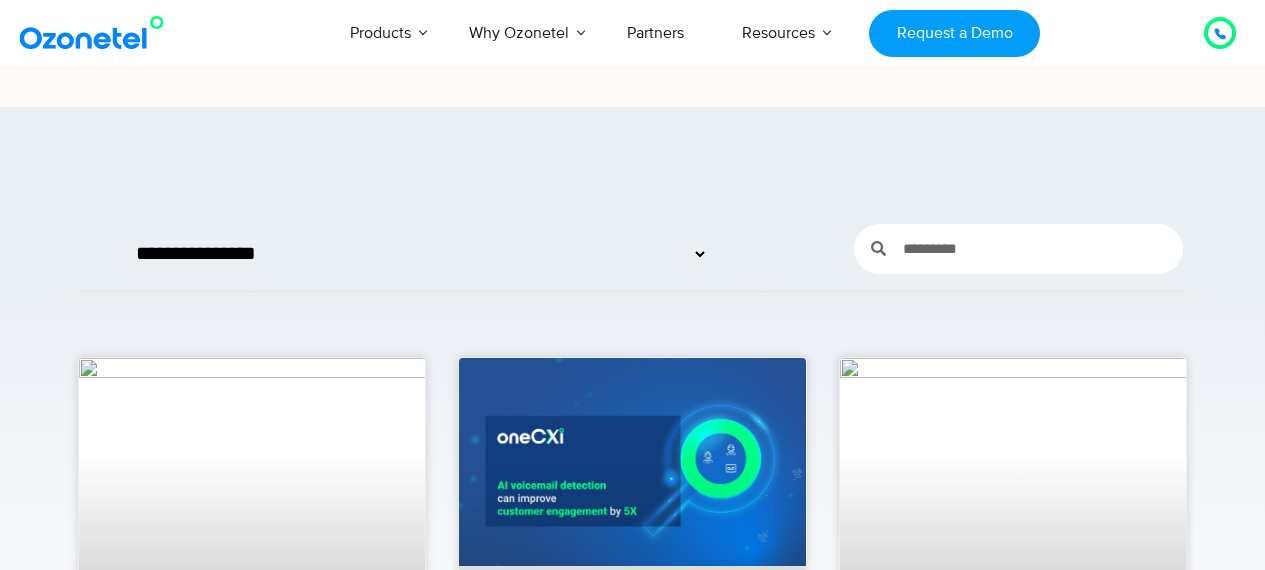 scroll, scrollTop: 0, scrollLeft: 0, axis: both 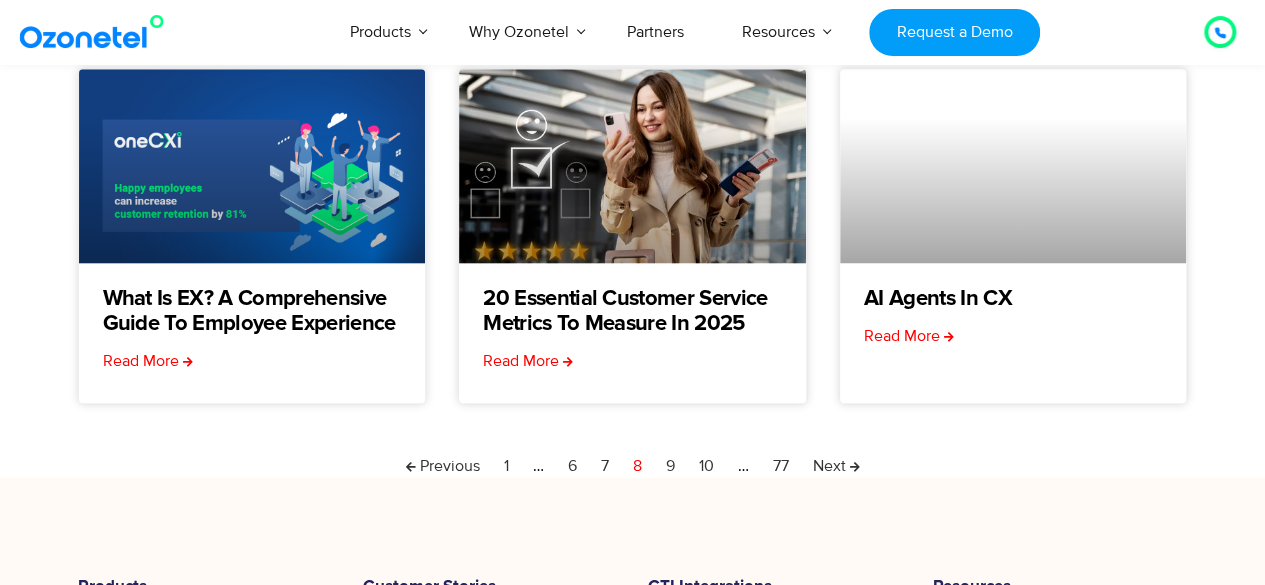 click on "Previous
Page 1
…
Page 6
Page 7
Page 8
Page 9
Page 10
…
Page 77
Next" at bounding box center [633, 466] 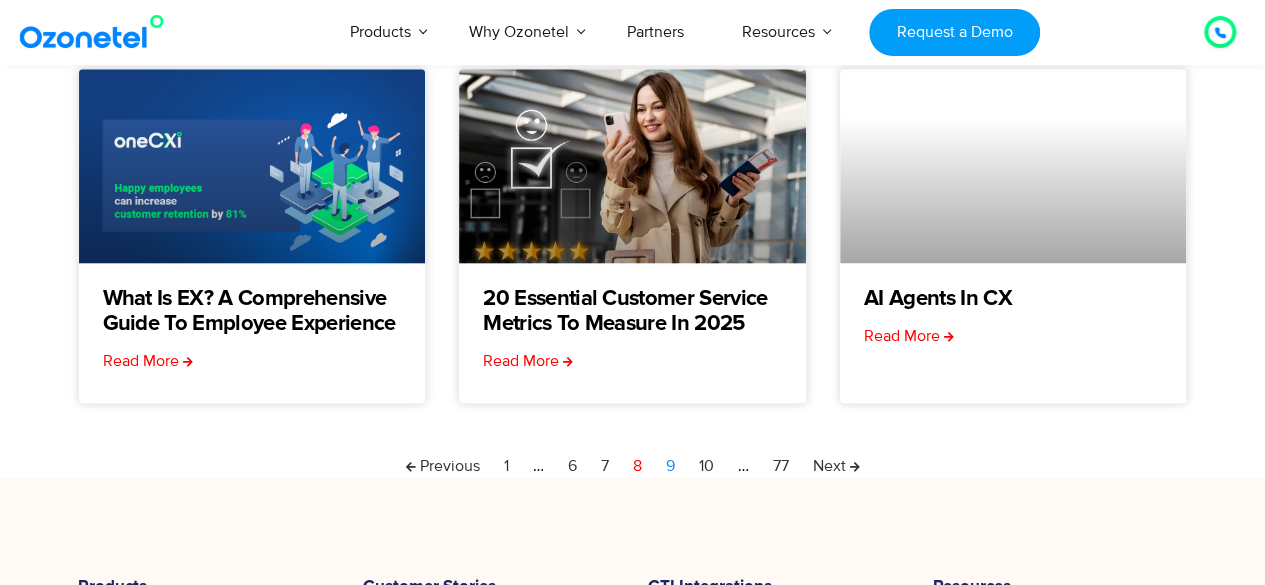 click on "Page 9" at bounding box center [670, 466] 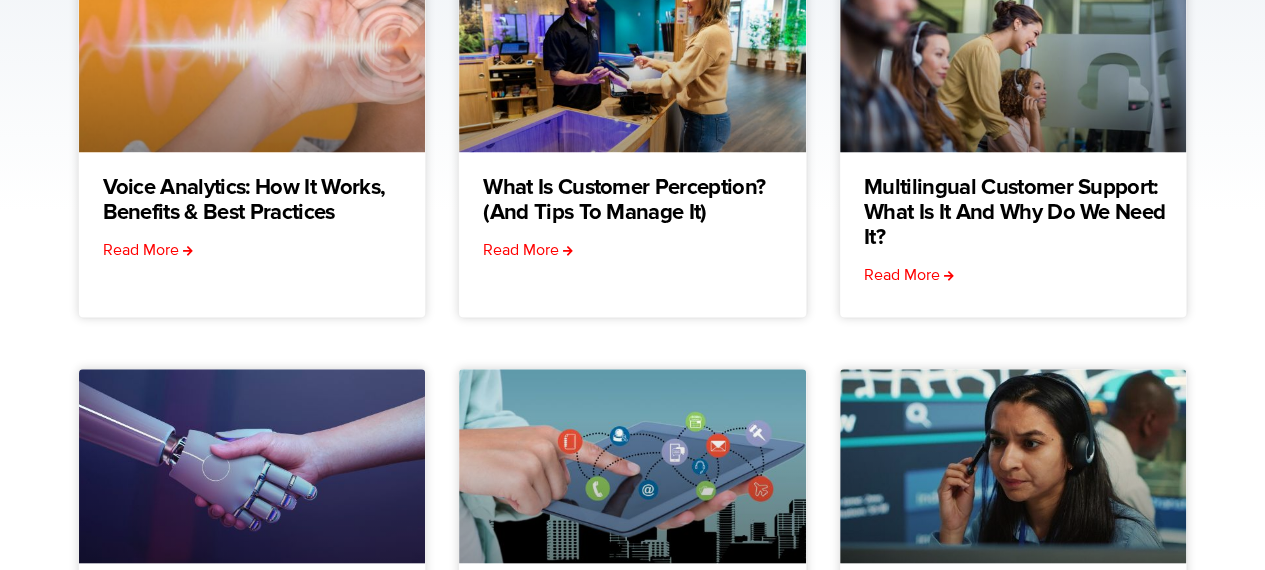 scroll, scrollTop: 400, scrollLeft: 0, axis: vertical 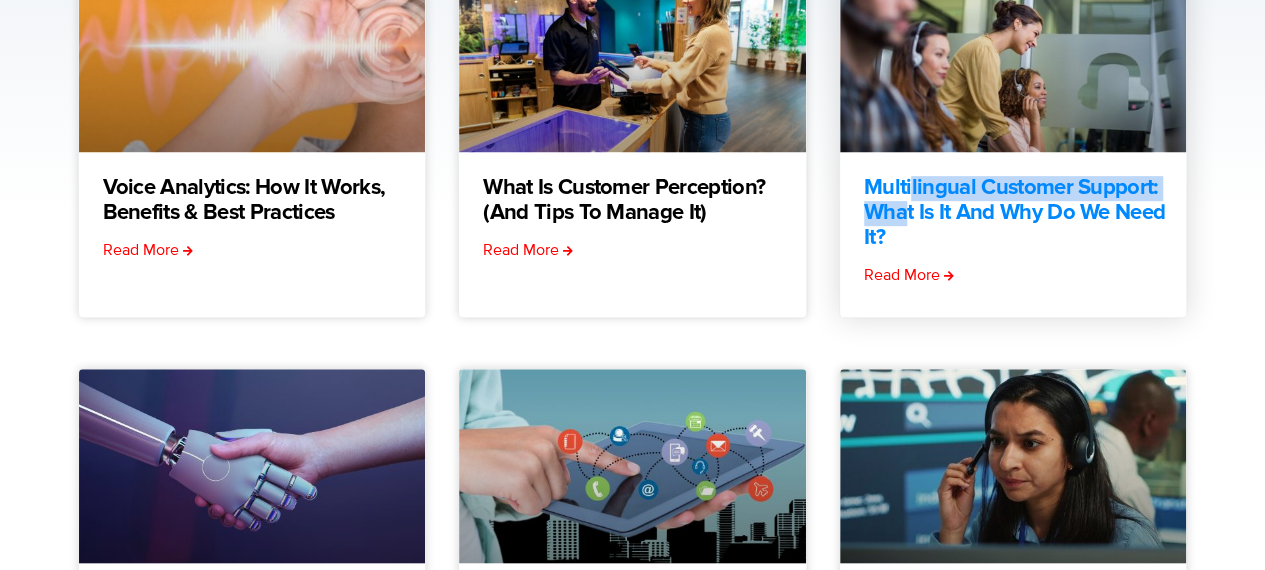drag, startPoint x: 868, startPoint y: 187, endPoint x: 1149, endPoint y: 183, distance: 281.02847 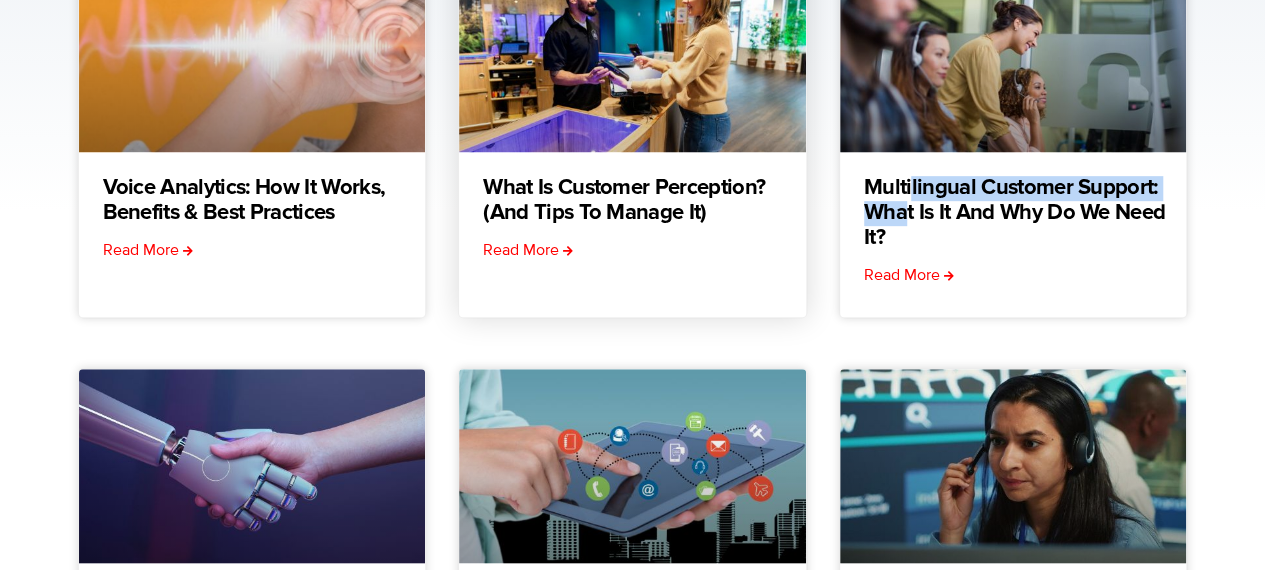 click on "What is Customer Perception? (And Tips to Manage It)
Read More" at bounding box center (632, 239) 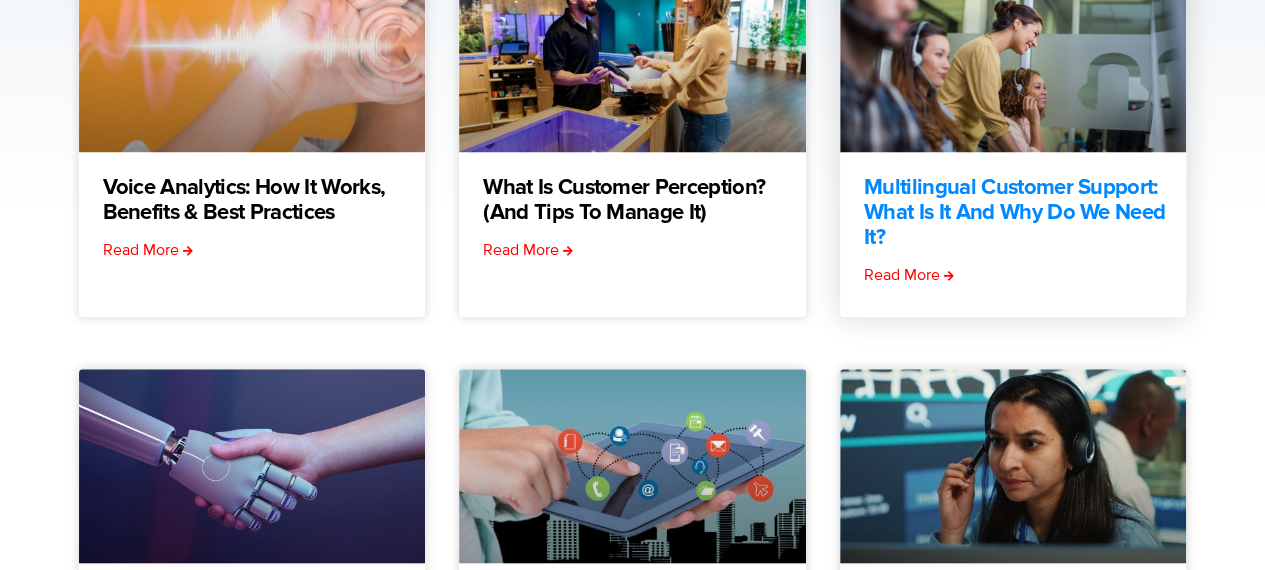 drag, startPoint x: 816, startPoint y: 189, endPoint x: 994, endPoint y: 239, distance: 184.88916 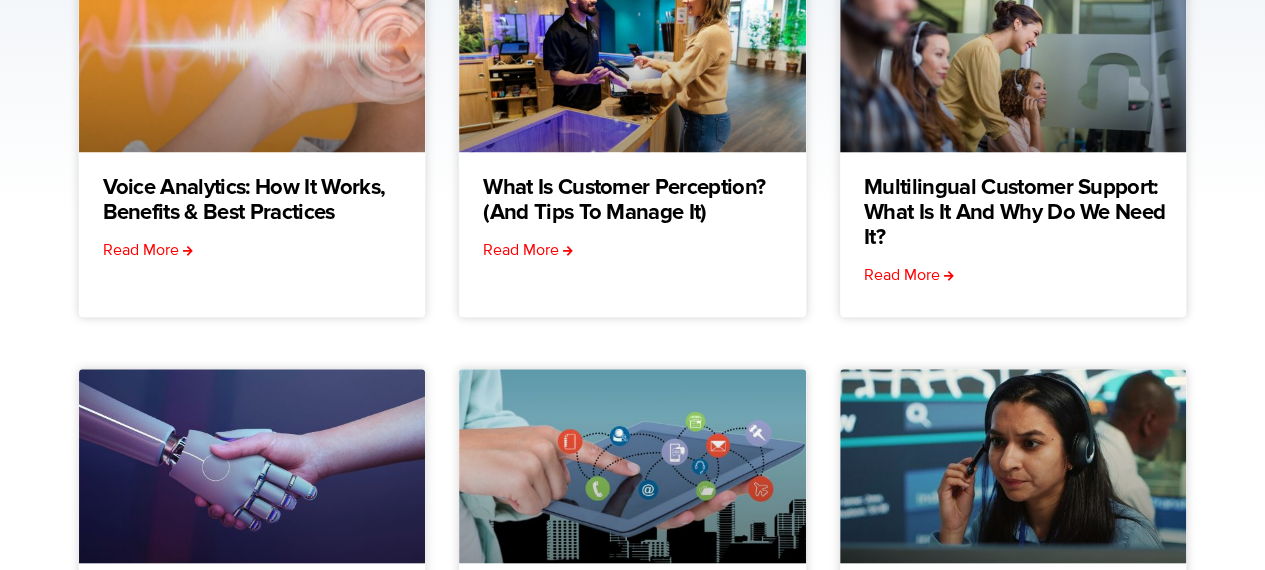 drag, startPoint x: 407, startPoint y: 323, endPoint x: 438, endPoint y: 325, distance: 31.06445 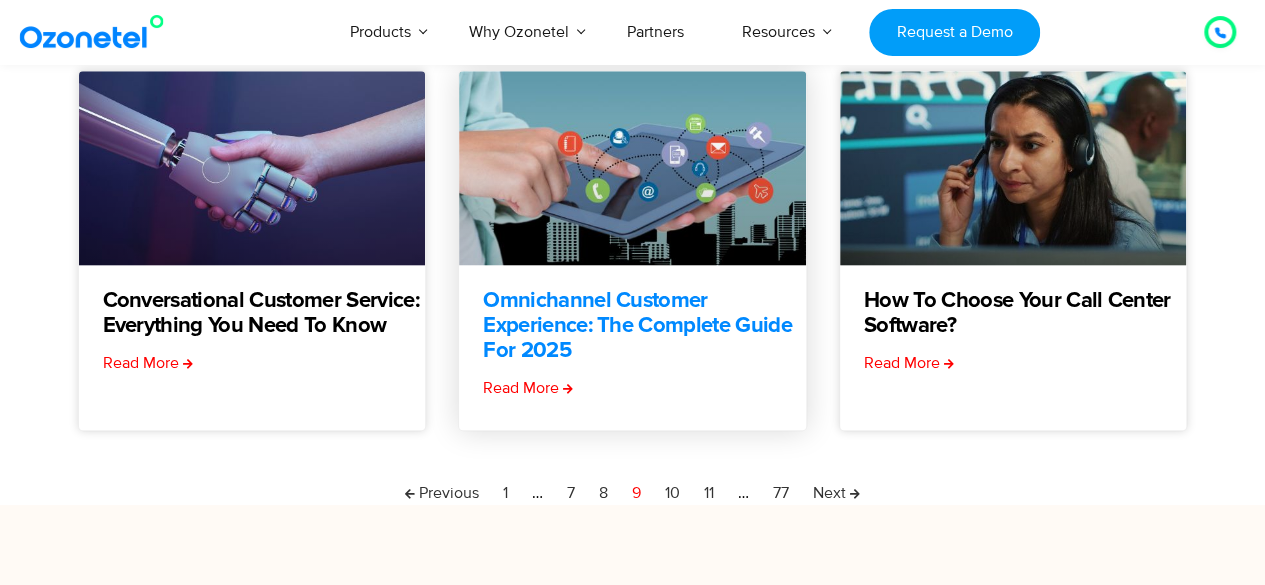 scroll, scrollTop: 700, scrollLeft: 0, axis: vertical 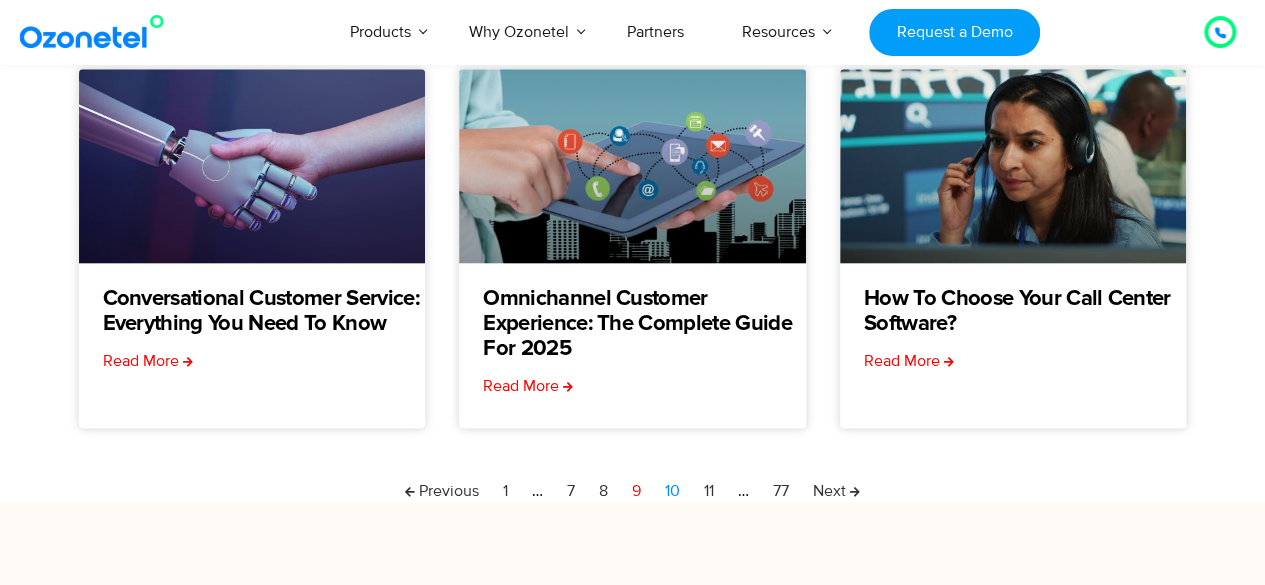 click on "Page 10" at bounding box center [672, 491] 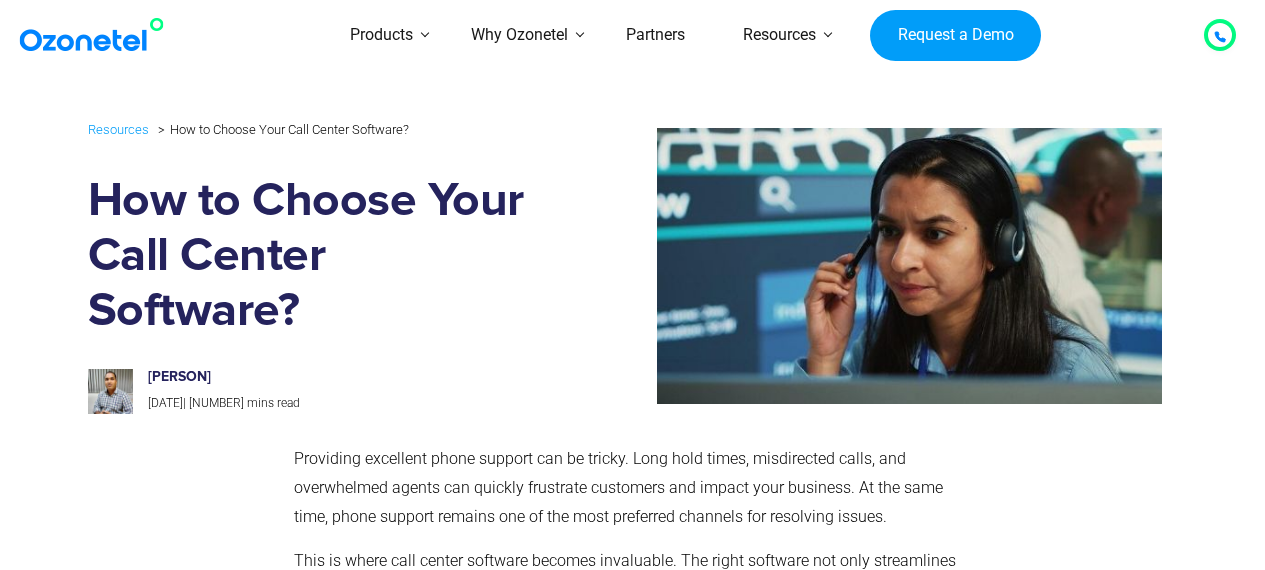 scroll, scrollTop: 0, scrollLeft: 0, axis: both 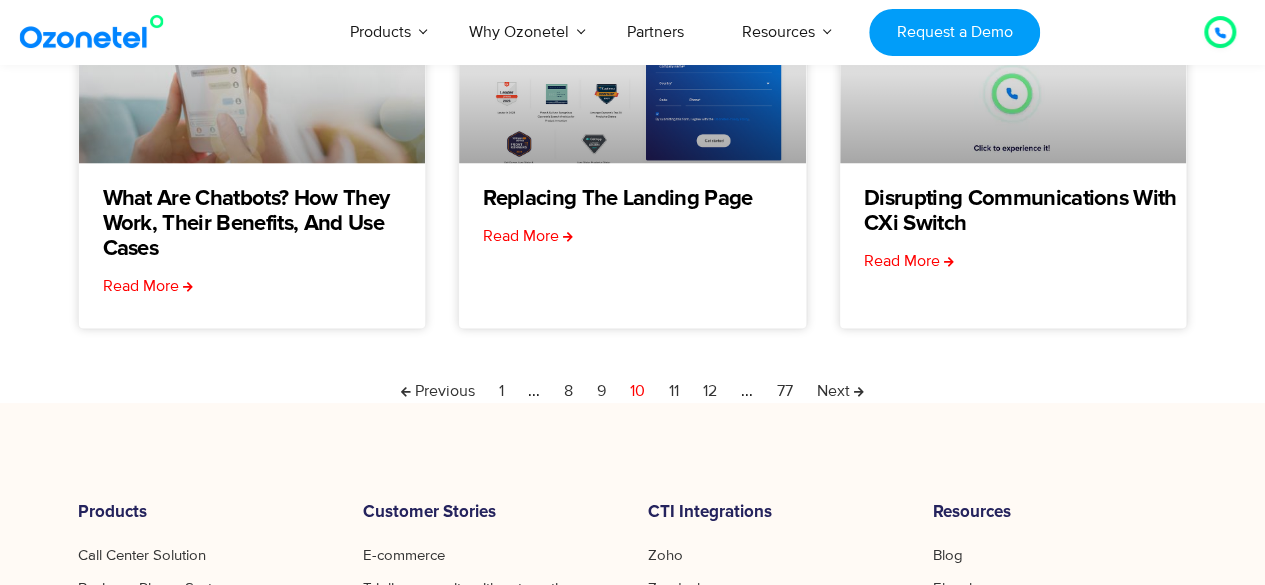 click on "Previous
Page 1
…
Page 8
Page 9
Page 10
Page 11
Page 12
…
Page 77
Next" at bounding box center (633, 391) 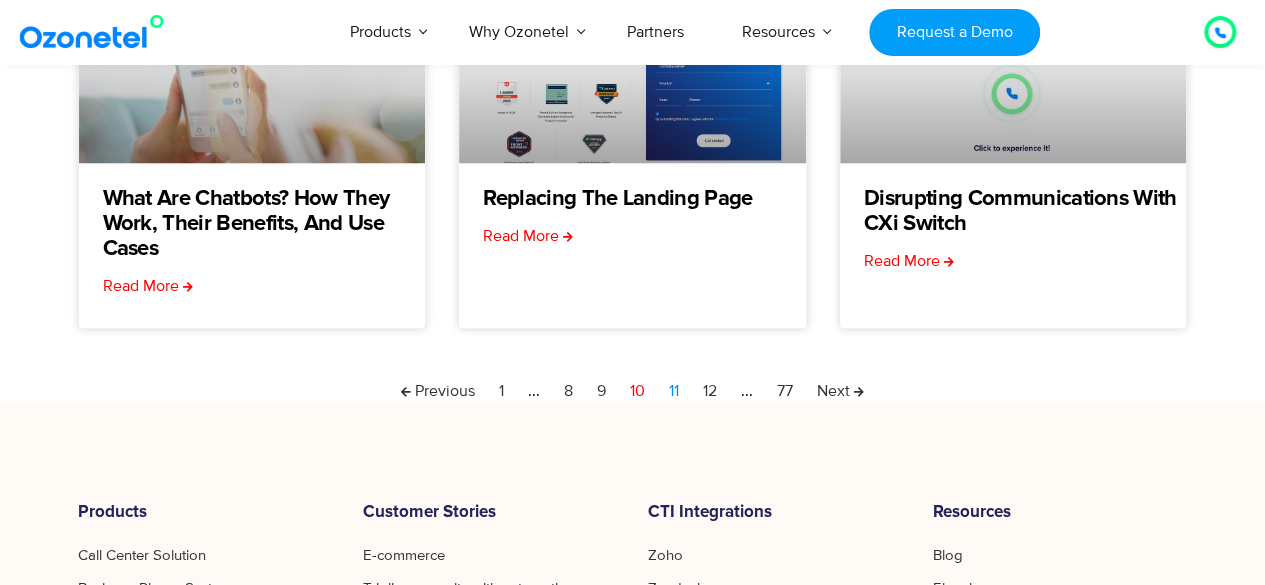 click on "Page 11" at bounding box center (674, 391) 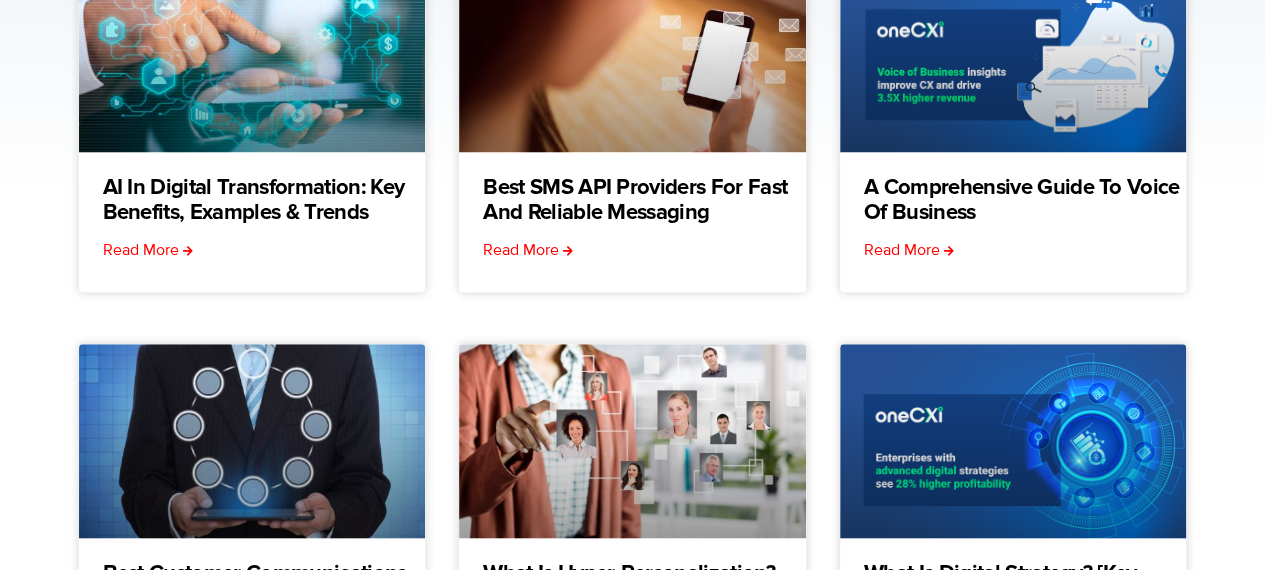 scroll, scrollTop: 400, scrollLeft: 0, axis: vertical 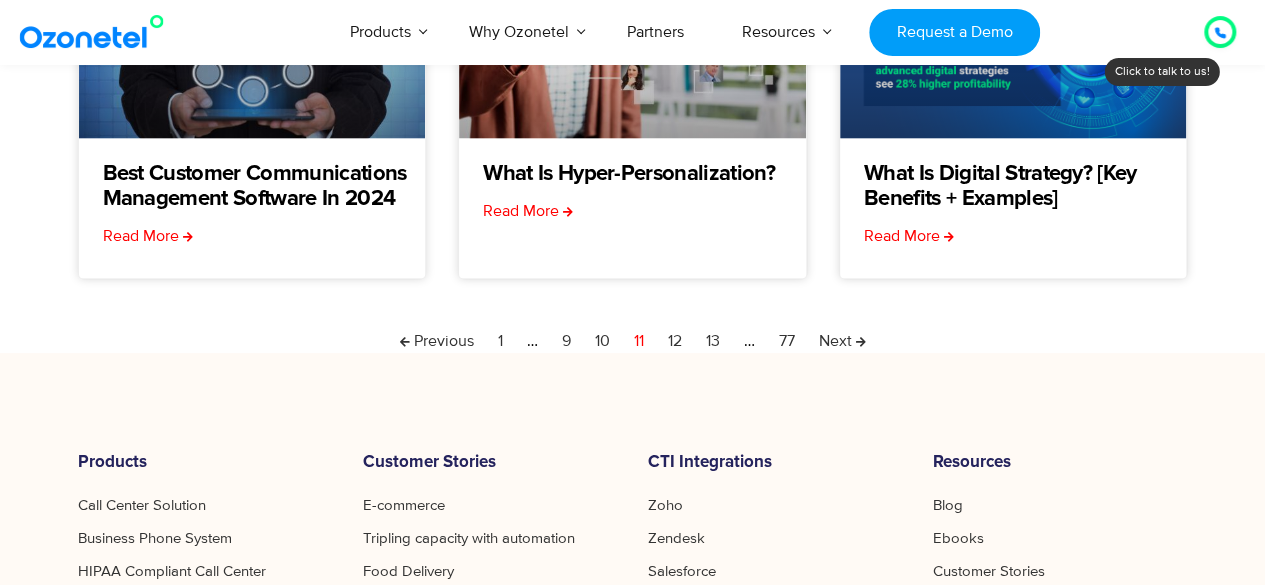 click on "Page 11" at bounding box center (639, 341) 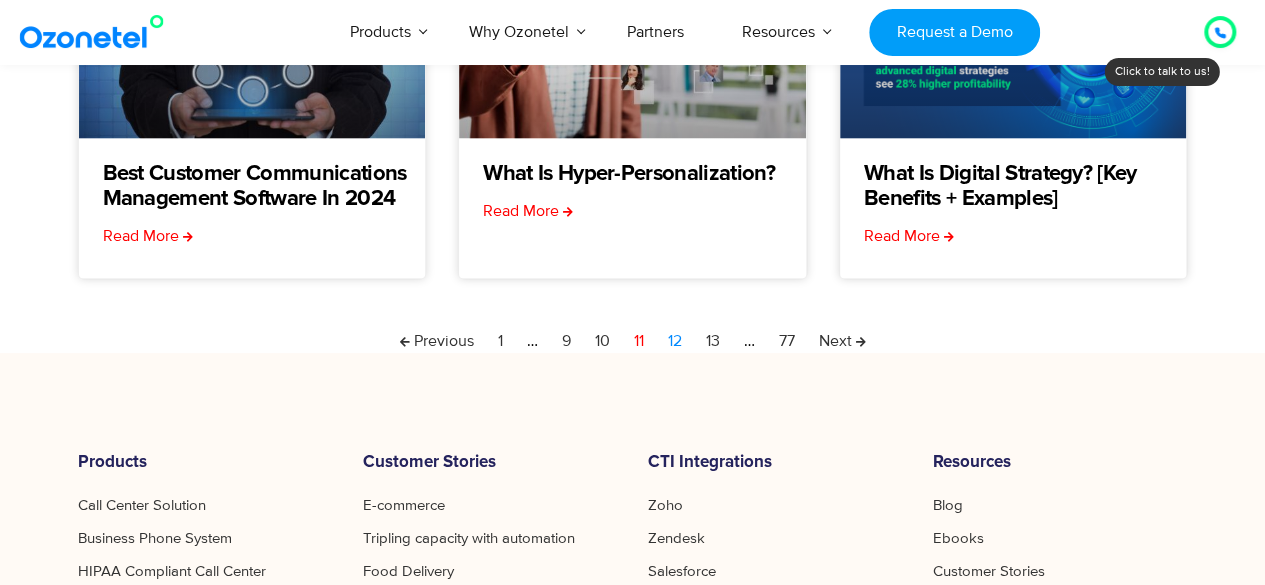 click on "Page 12" at bounding box center [675, 341] 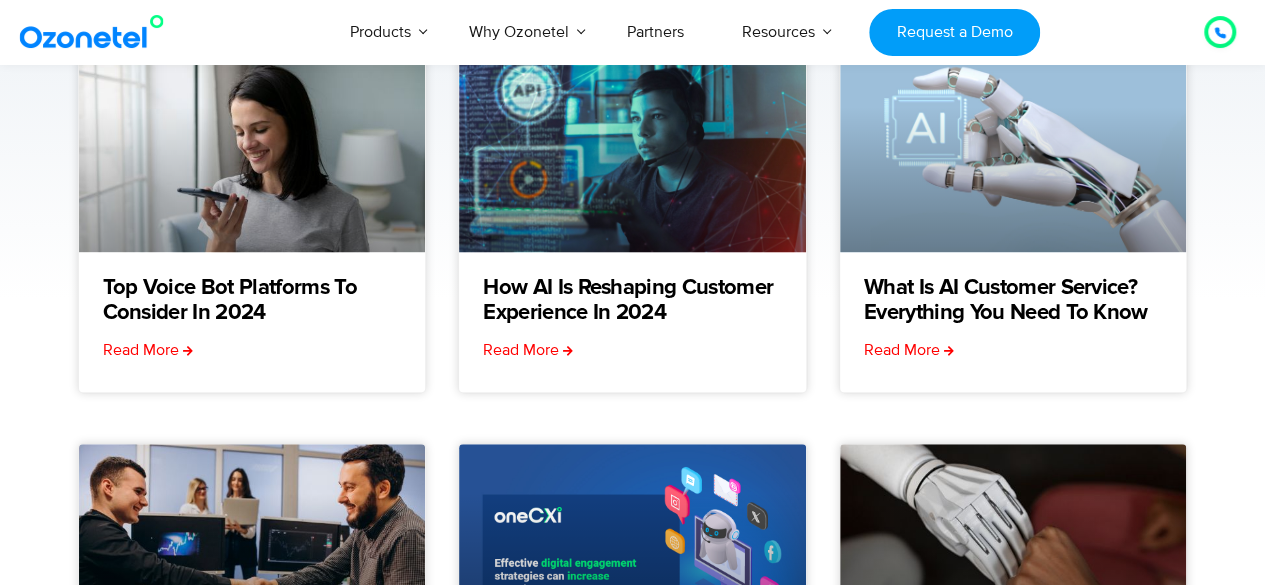 scroll, scrollTop: 300, scrollLeft: 0, axis: vertical 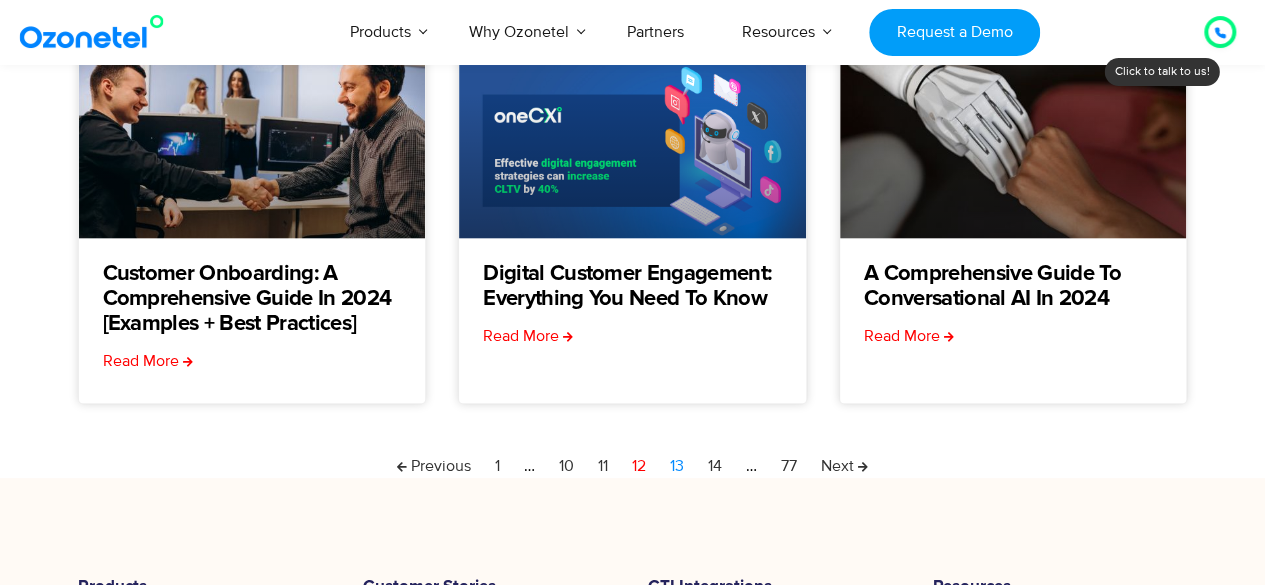 click on "Page 13" at bounding box center [677, 466] 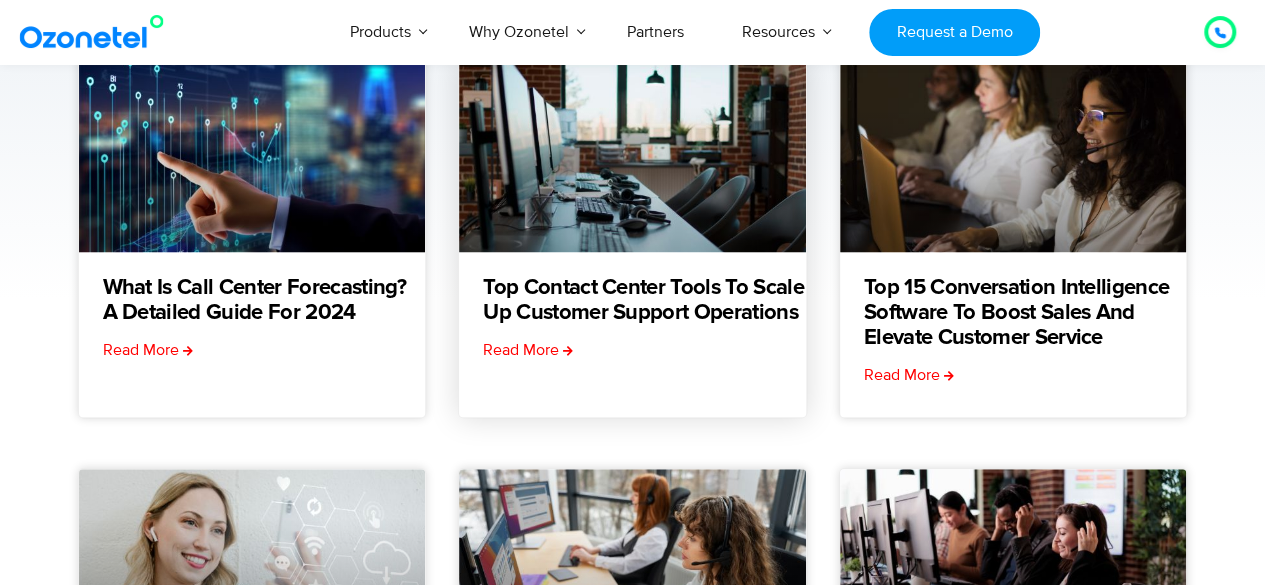 scroll, scrollTop: 300, scrollLeft: 0, axis: vertical 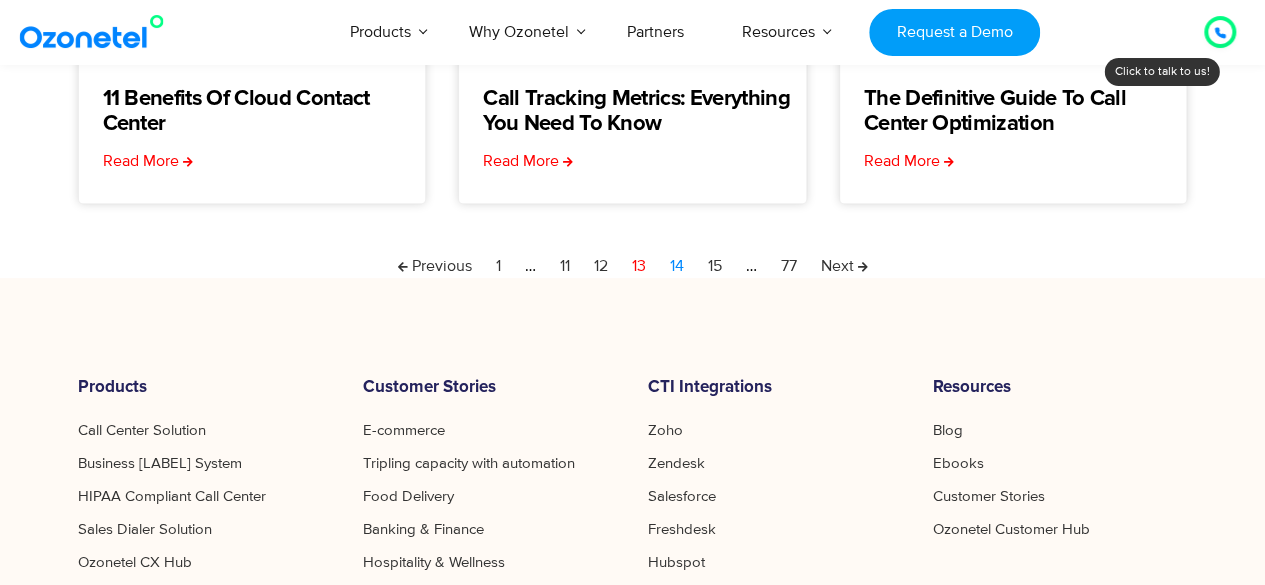 click on "Page 14" at bounding box center [677, 266] 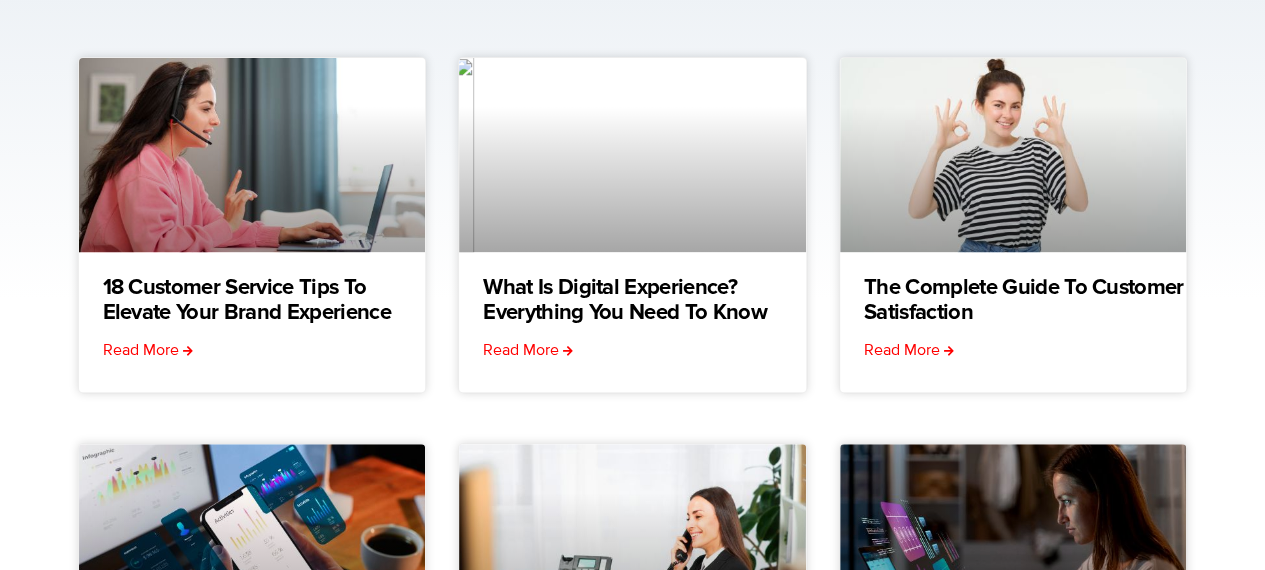 scroll, scrollTop: 300, scrollLeft: 0, axis: vertical 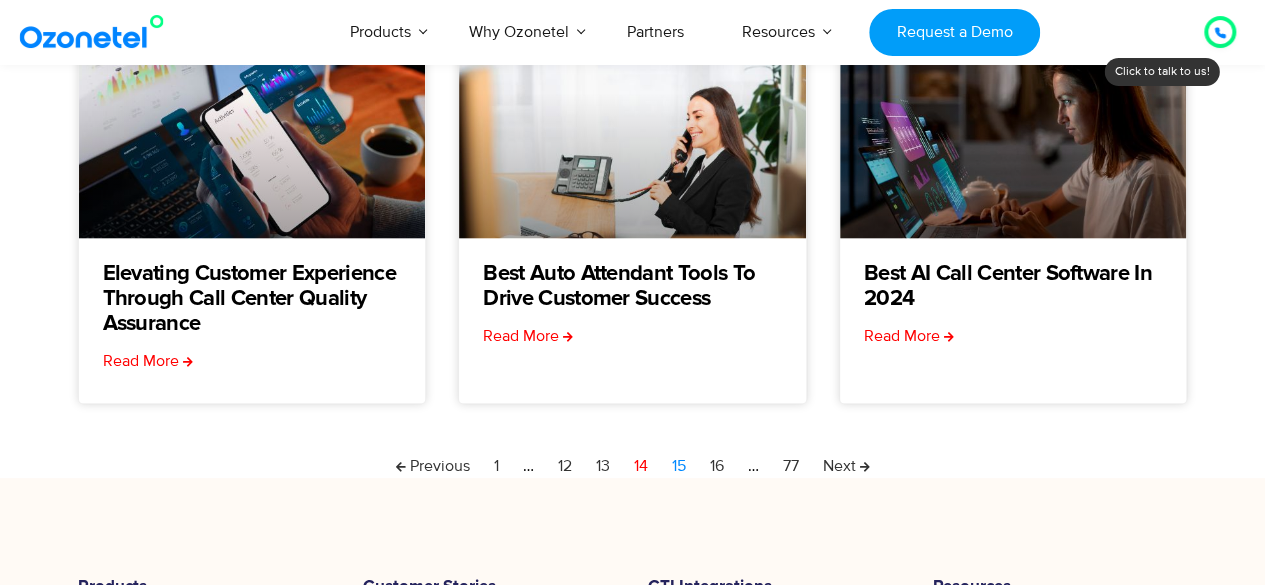 click on "Page 15" at bounding box center (679, 466) 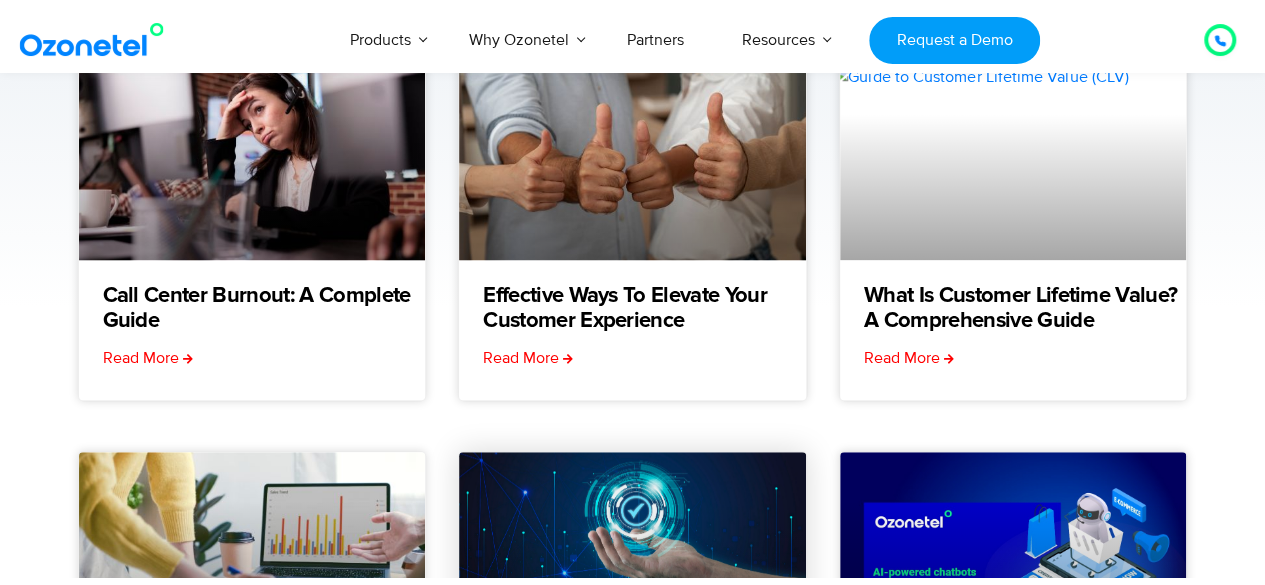 scroll, scrollTop: 600, scrollLeft: 0, axis: vertical 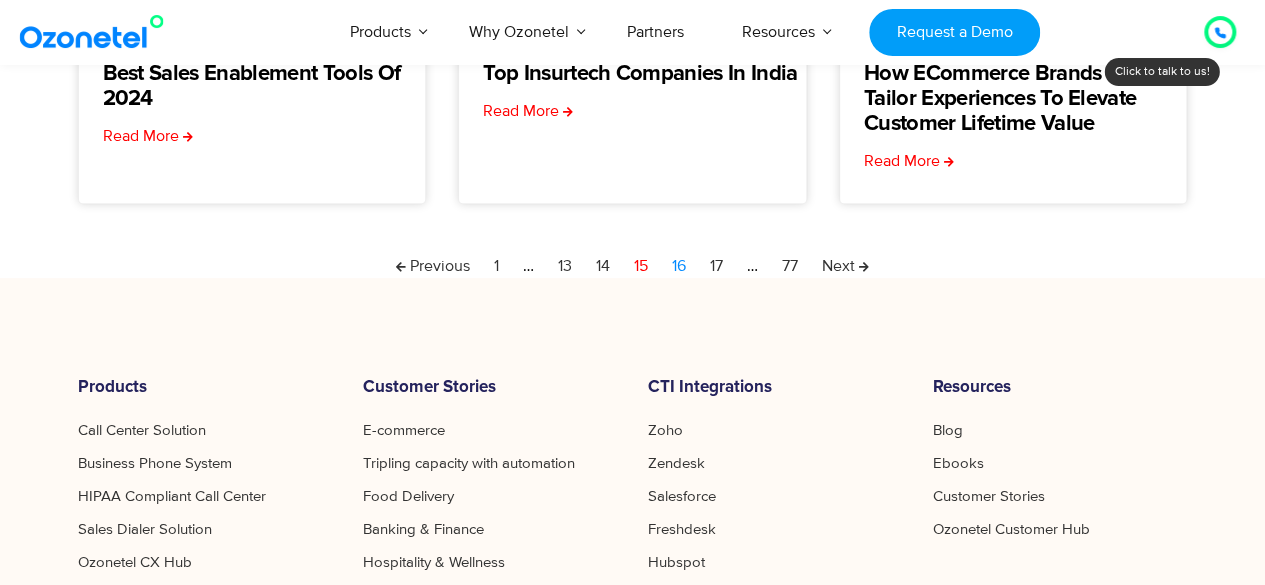 click on "Page 16" at bounding box center (679, 266) 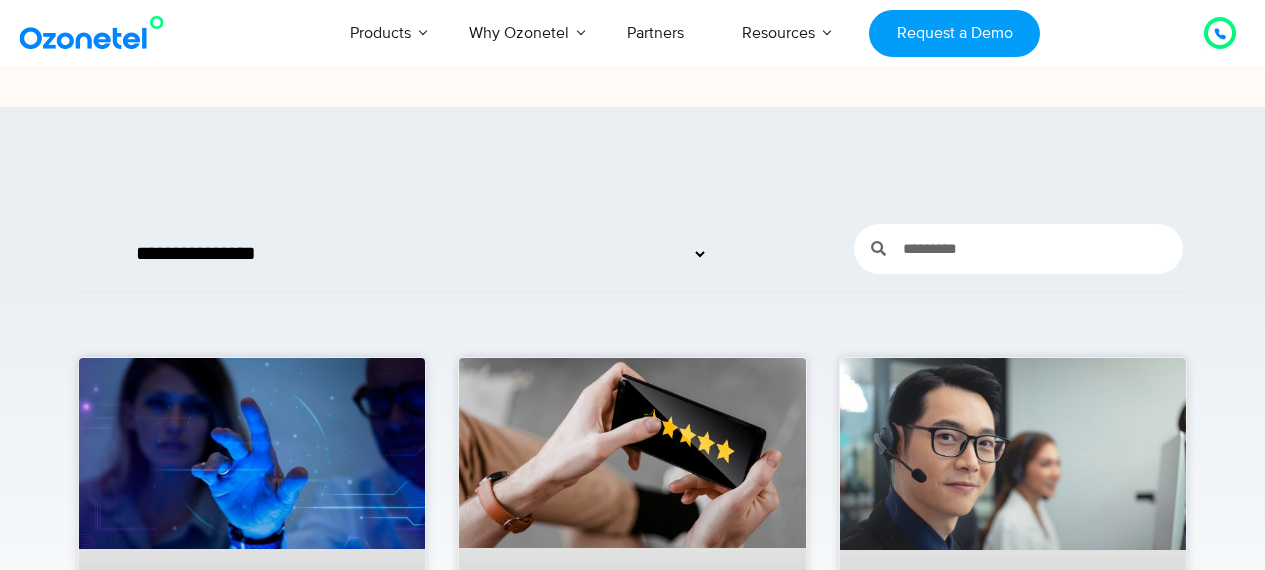 scroll, scrollTop: 0, scrollLeft: 0, axis: both 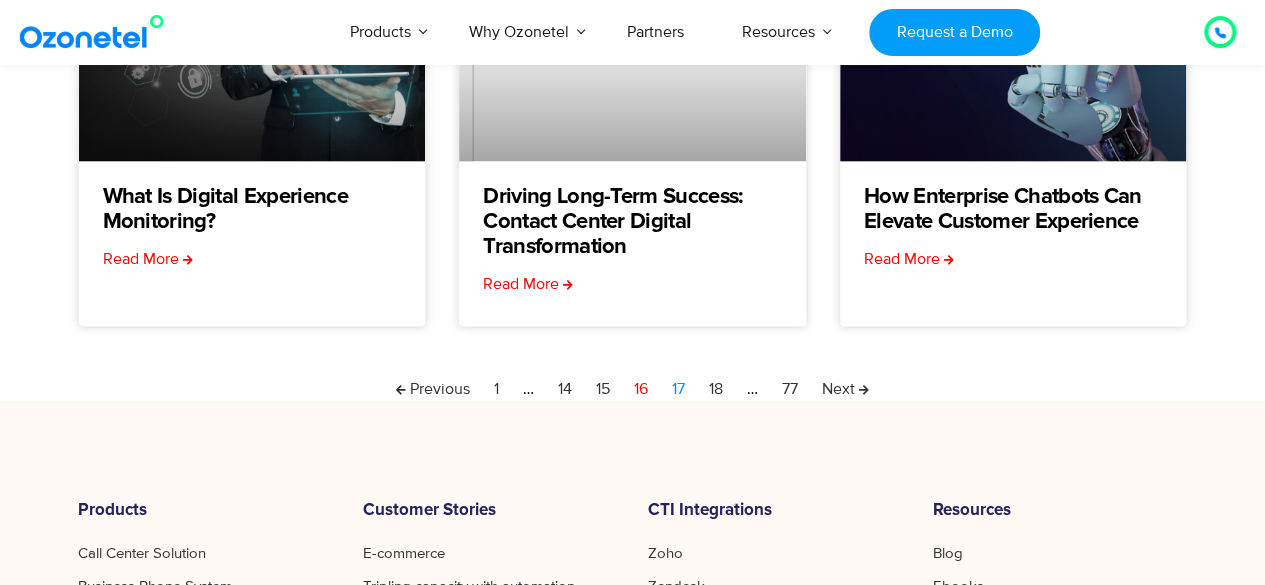 click on "Page 17" at bounding box center [678, 389] 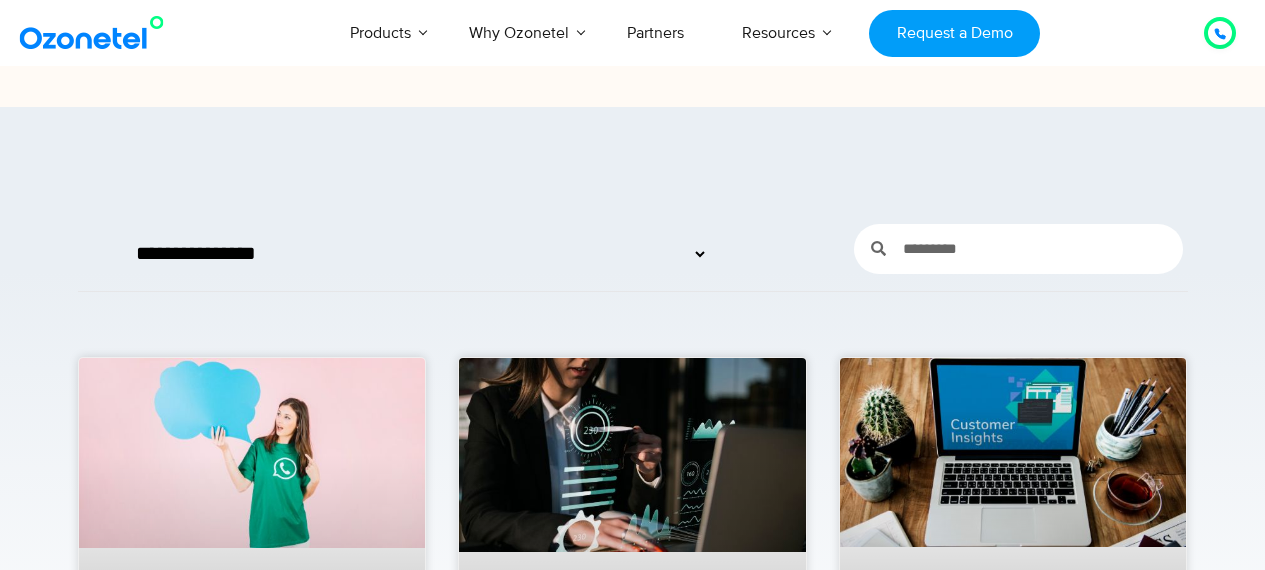 scroll, scrollTop: 316, scrollLeft: 0, axis: vertical 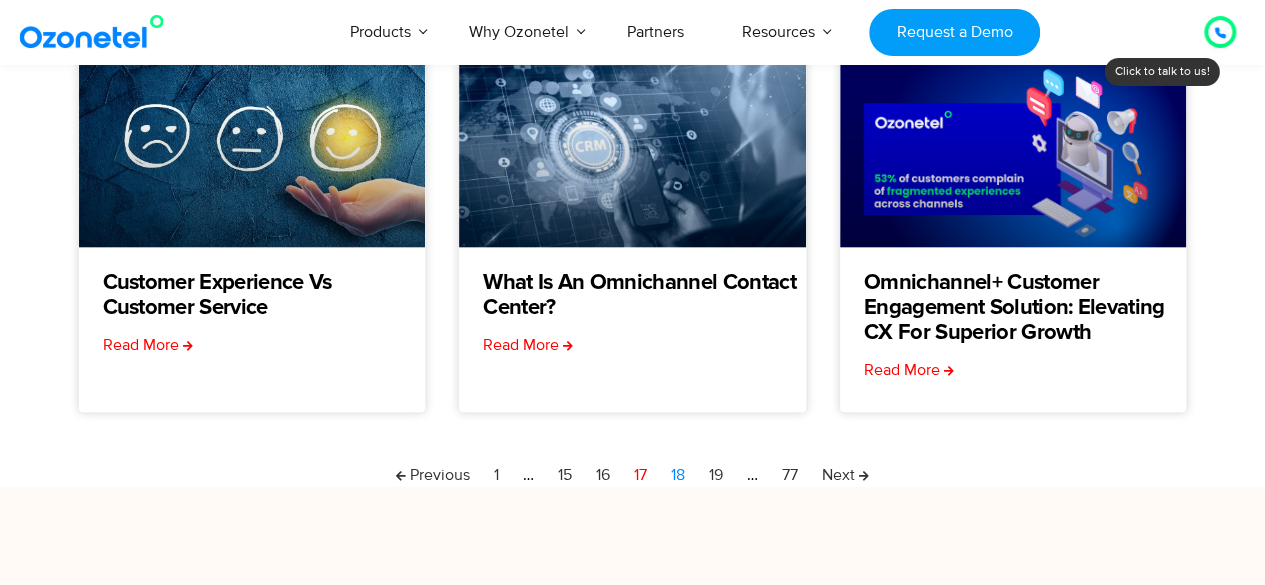 click on "Page 18" at bounding box center (678, 475) 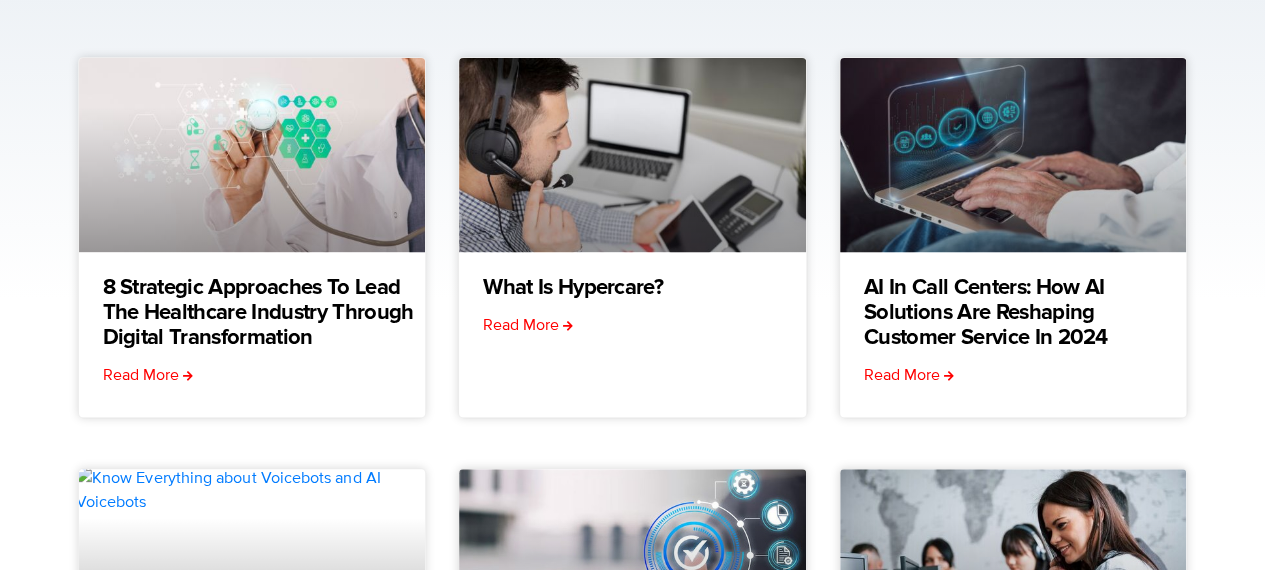 scroll, scrollTop: 300, scrollLeft: 0, axis: vertical 